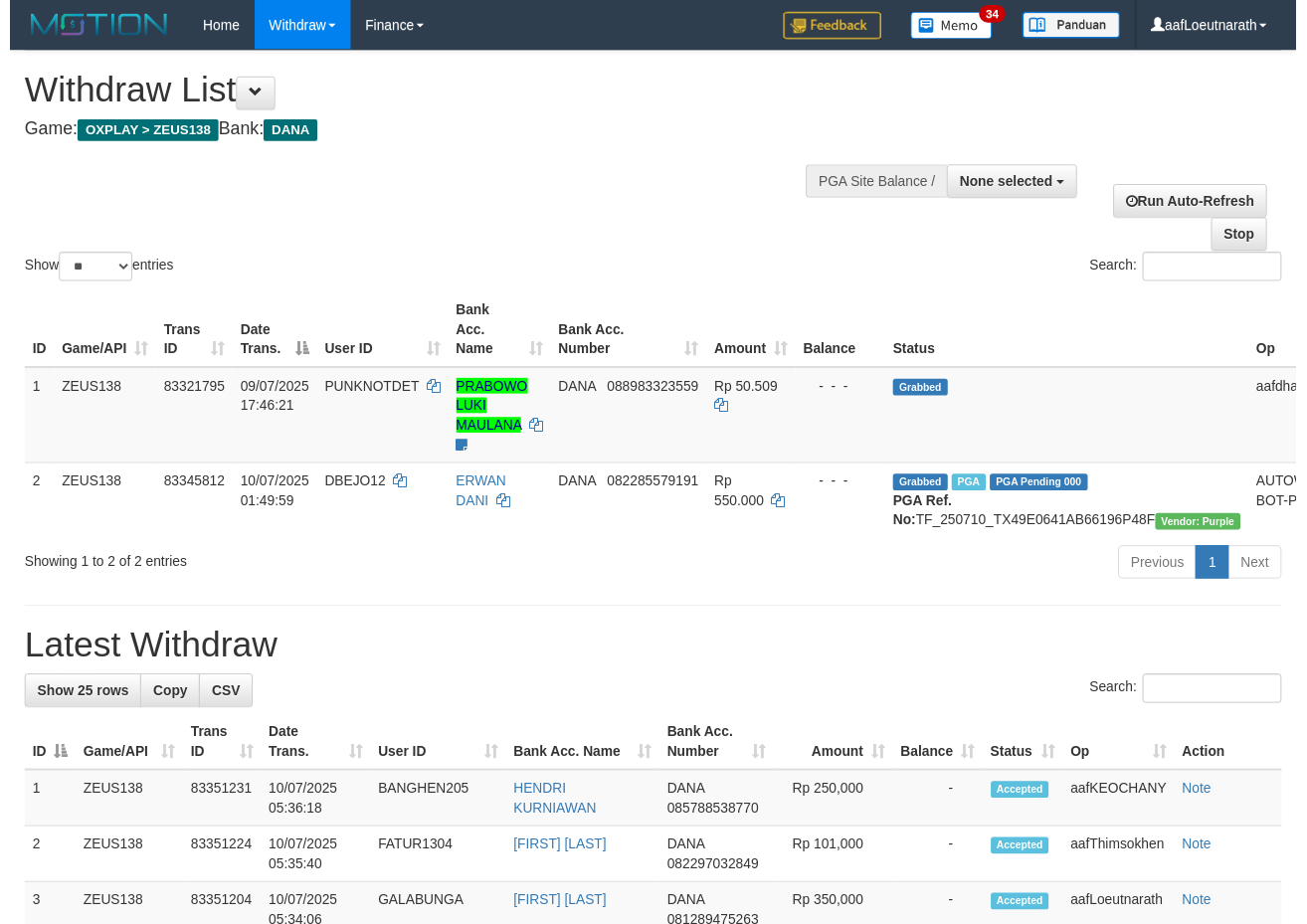 scroll, scrollTop: 0, scrollLeft: 0, axis: both 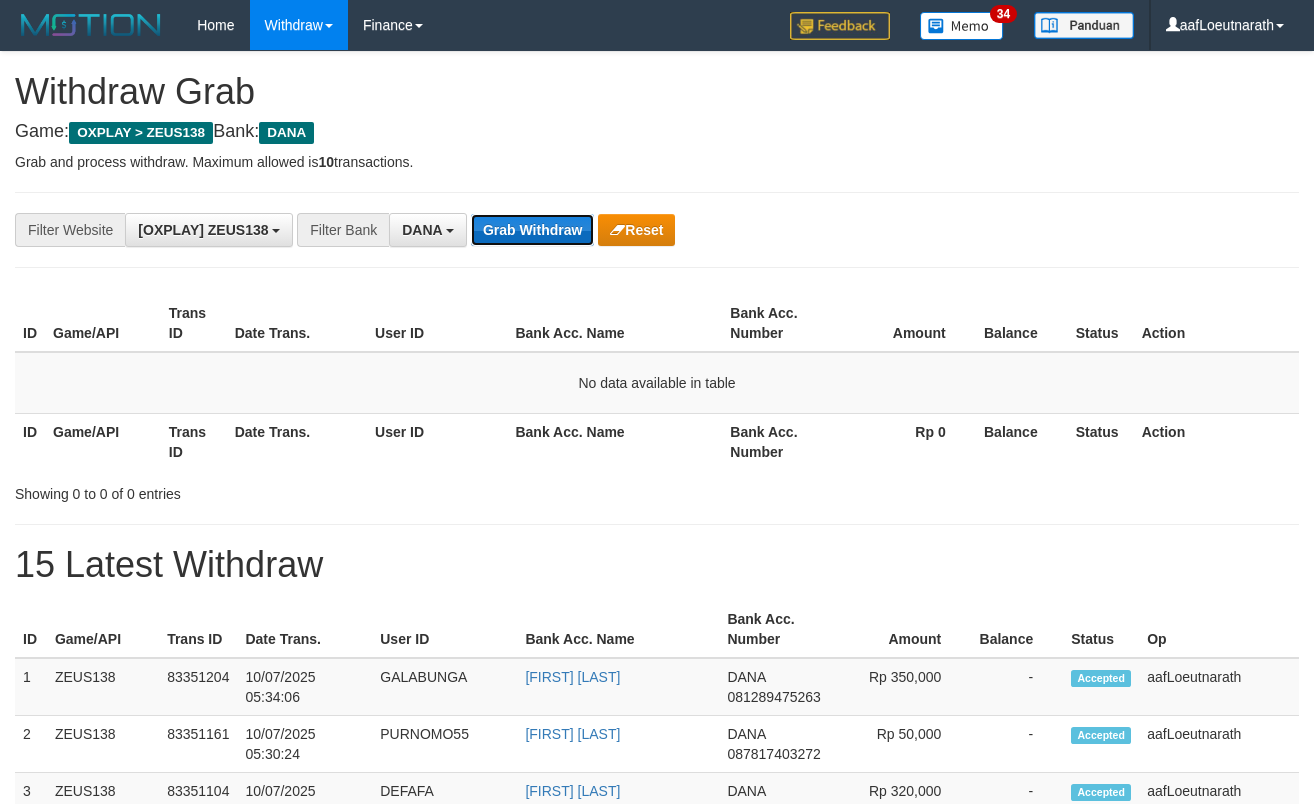 click on "Grab Withdraw" at bounding box center (532, 230) 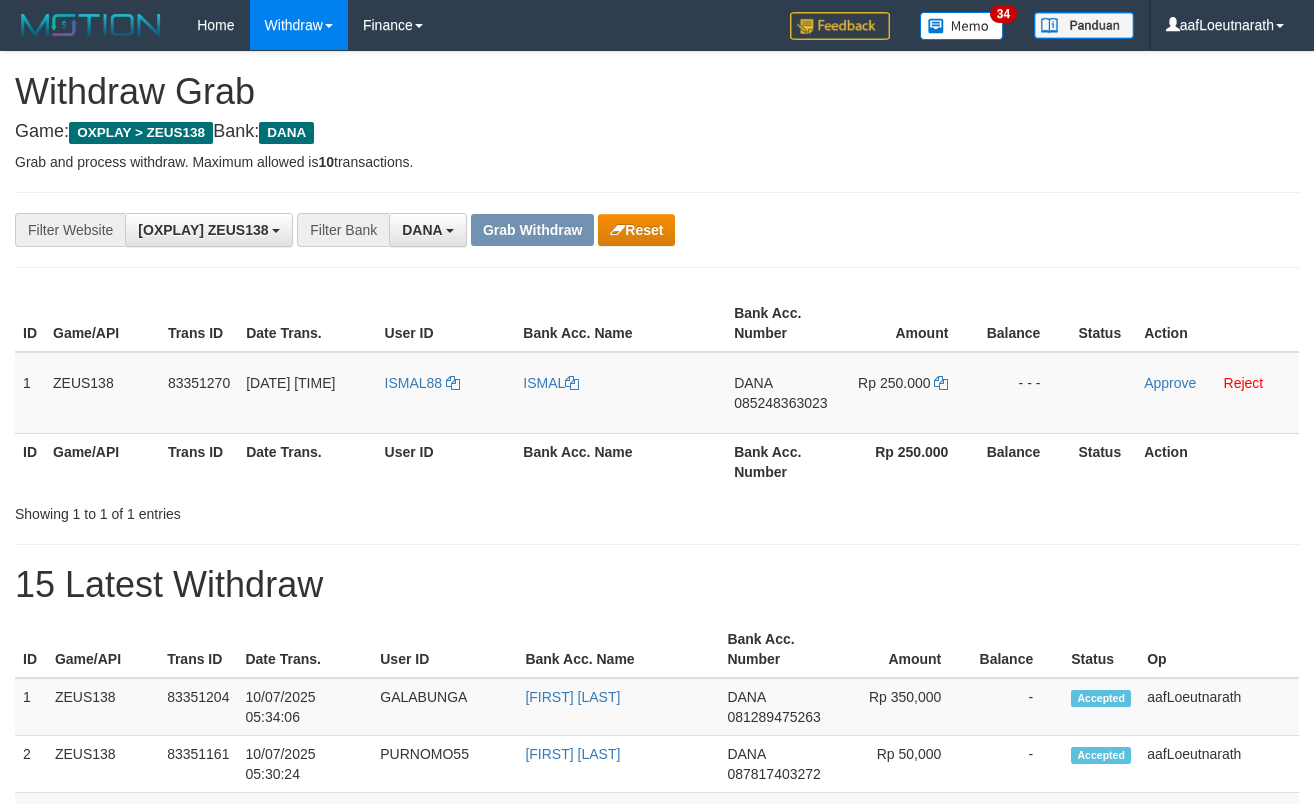 scroll, scrollTop: 0, scrollLeft: 0, axis: both 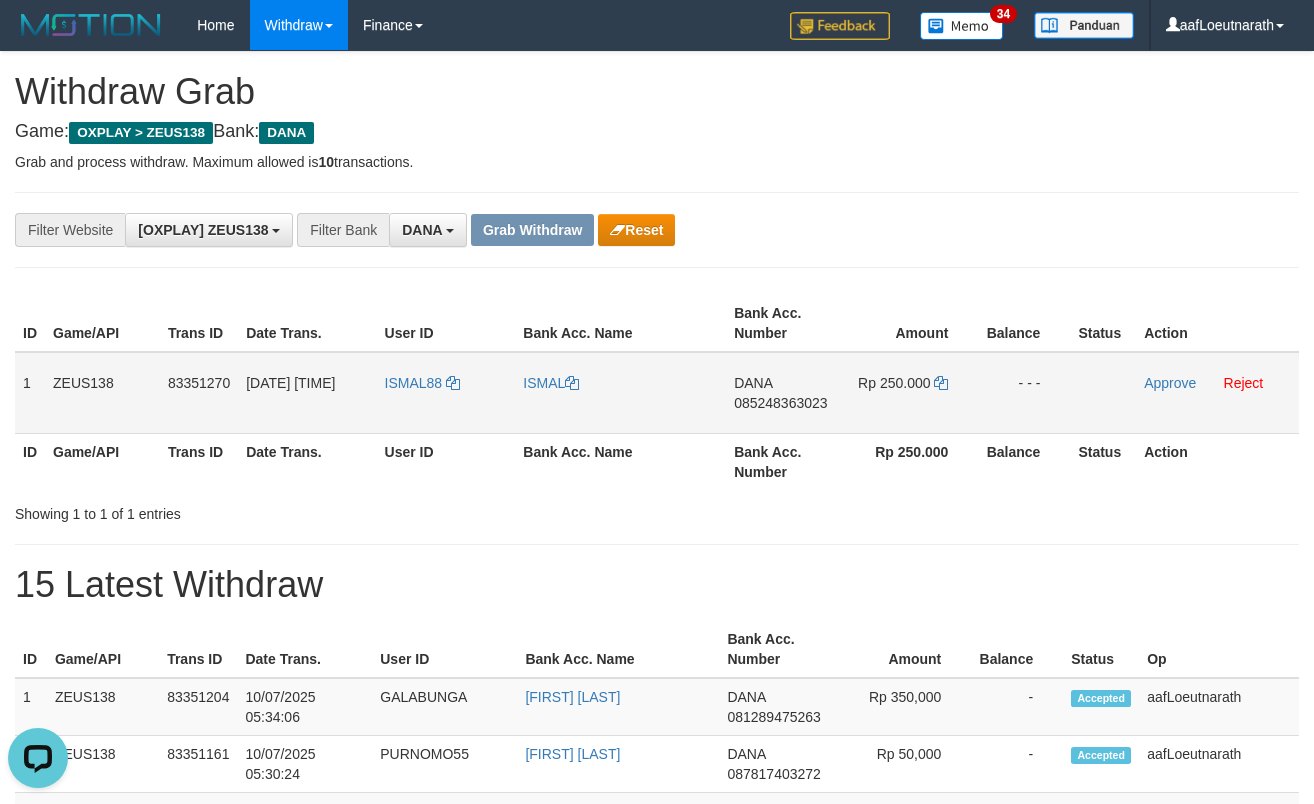click on "ISMAL88" at bounding box center [446, 393] 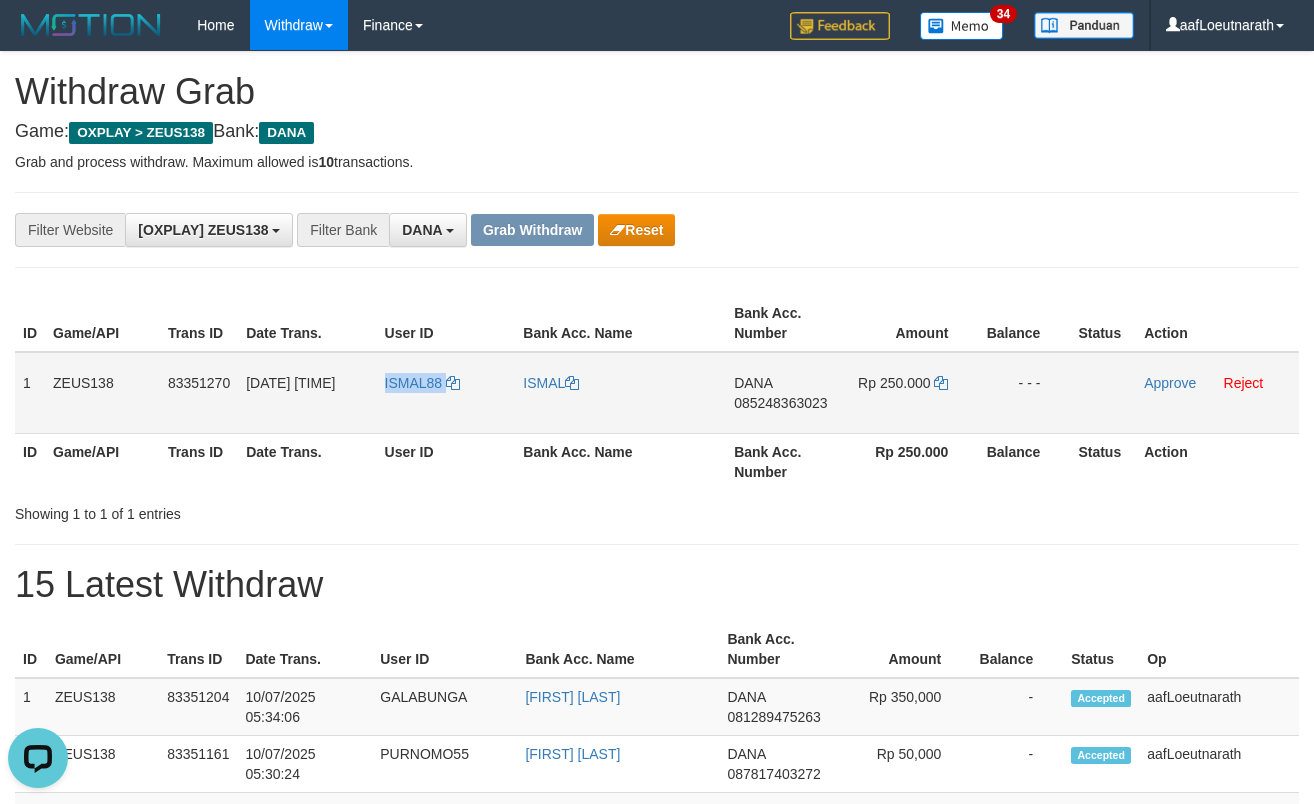 click on "ISMAL88" at bounding box center [446, 393] 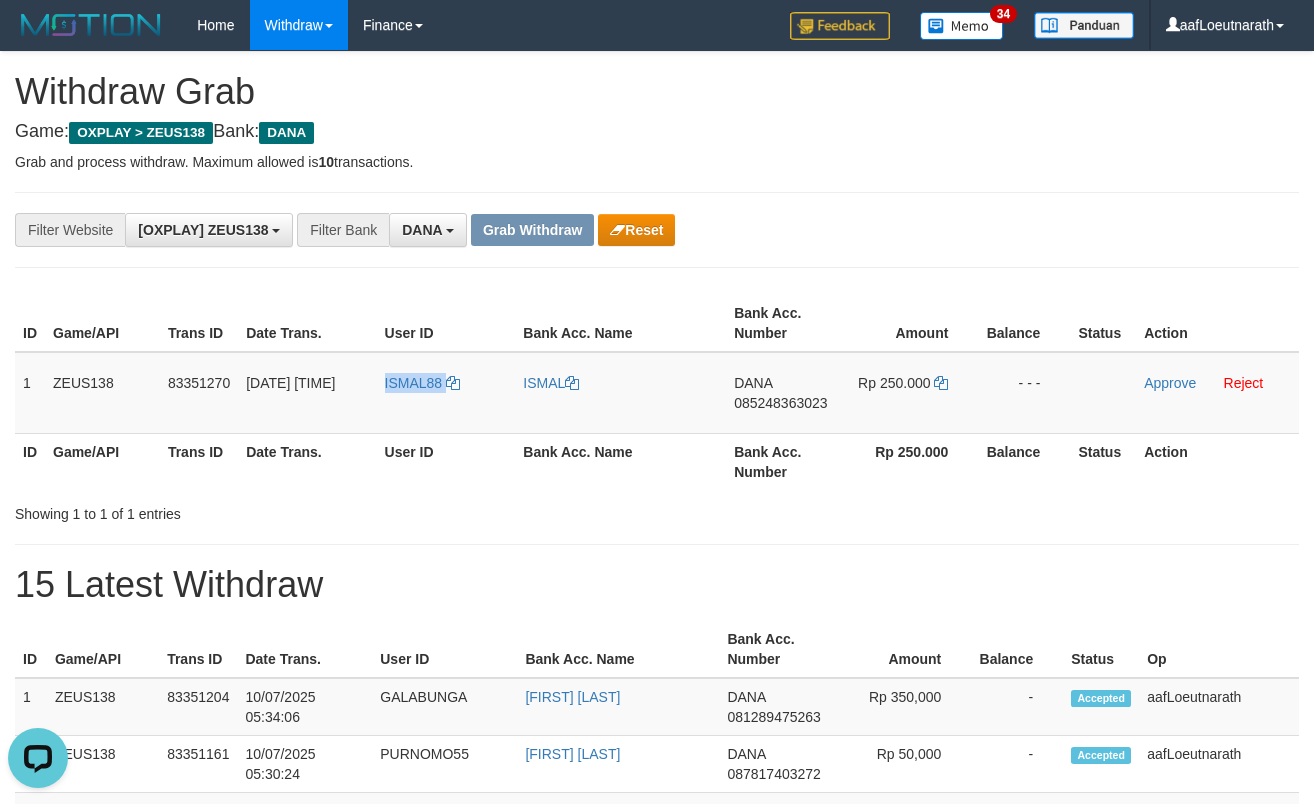 copy on "ISMAL88" 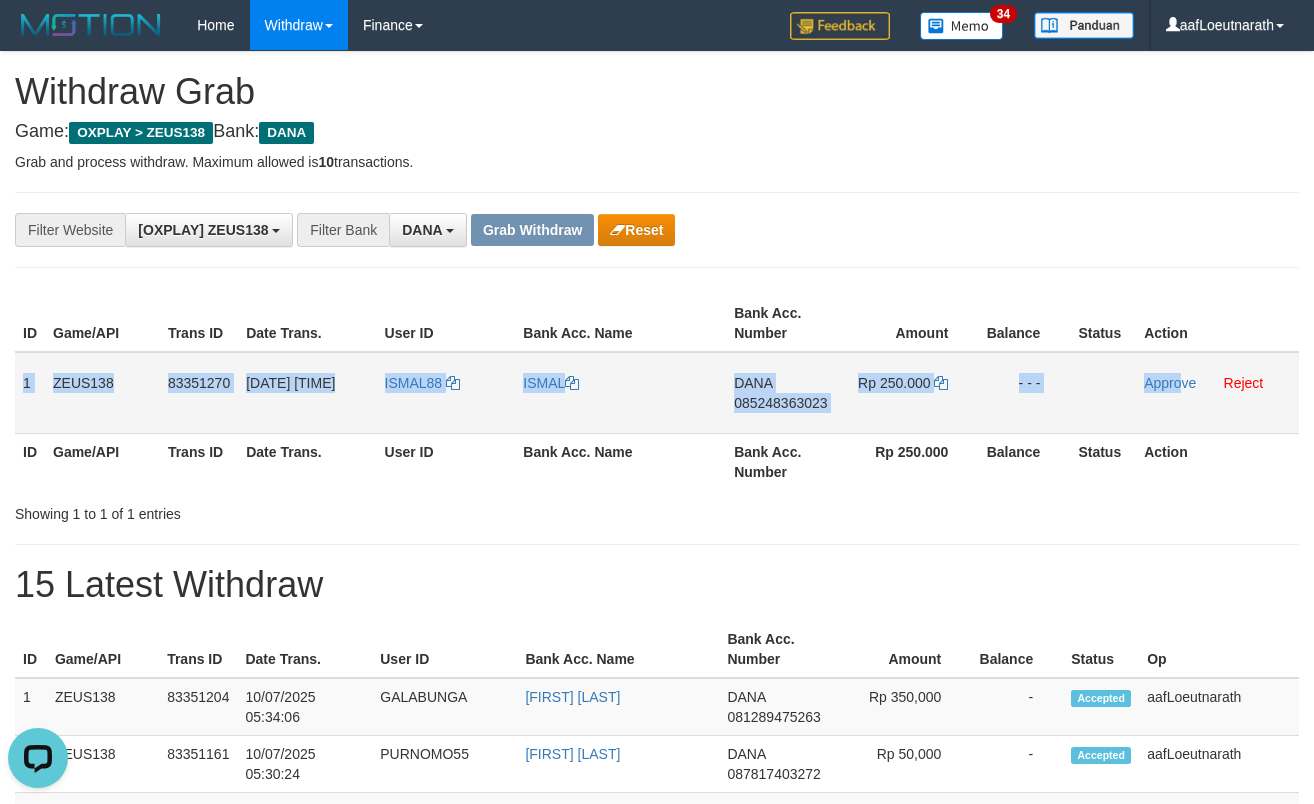 copy on "1
ZEUS138
83351270
10/07/2025 05:37:56
ISMAL88
ISMAL
DANA
085248363023
Rp 250.000
- - -
Appro" 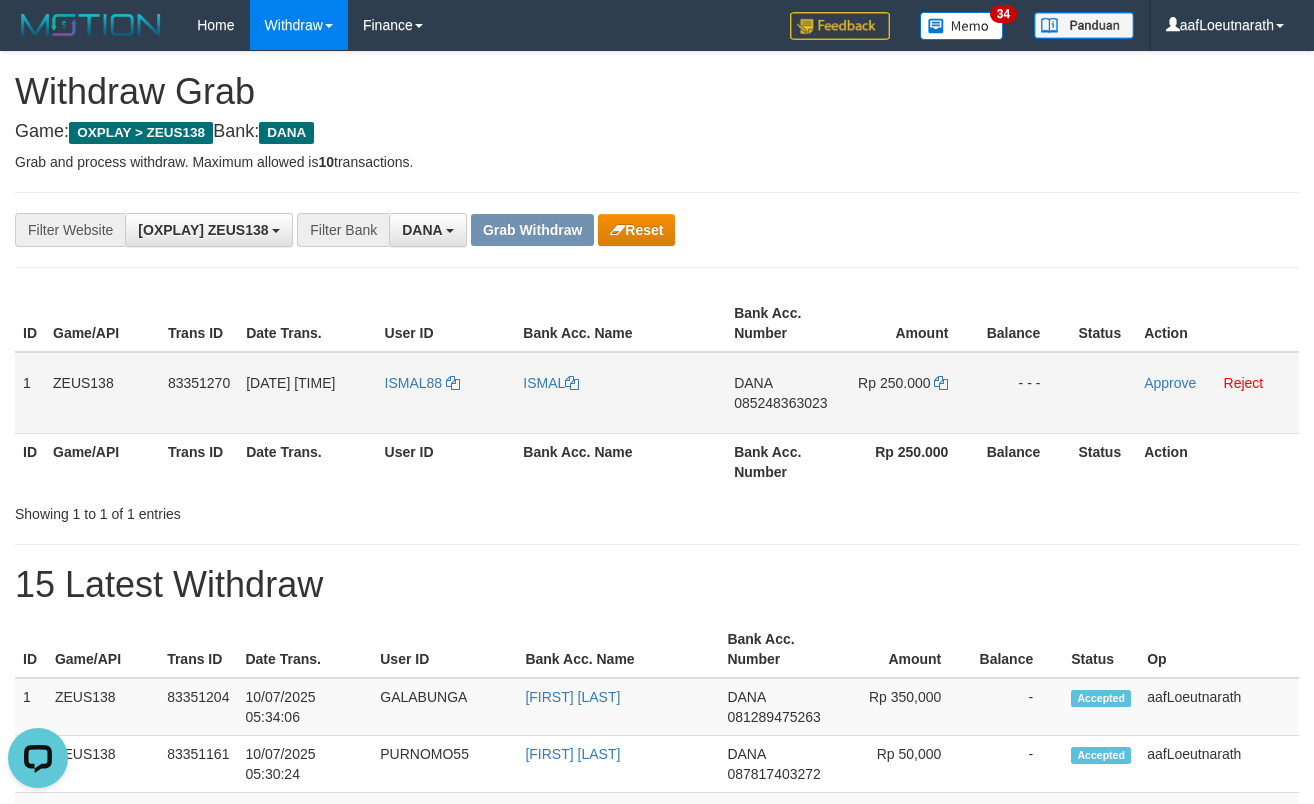 click on "Rp 250.000" at bounding box center [910, 393] 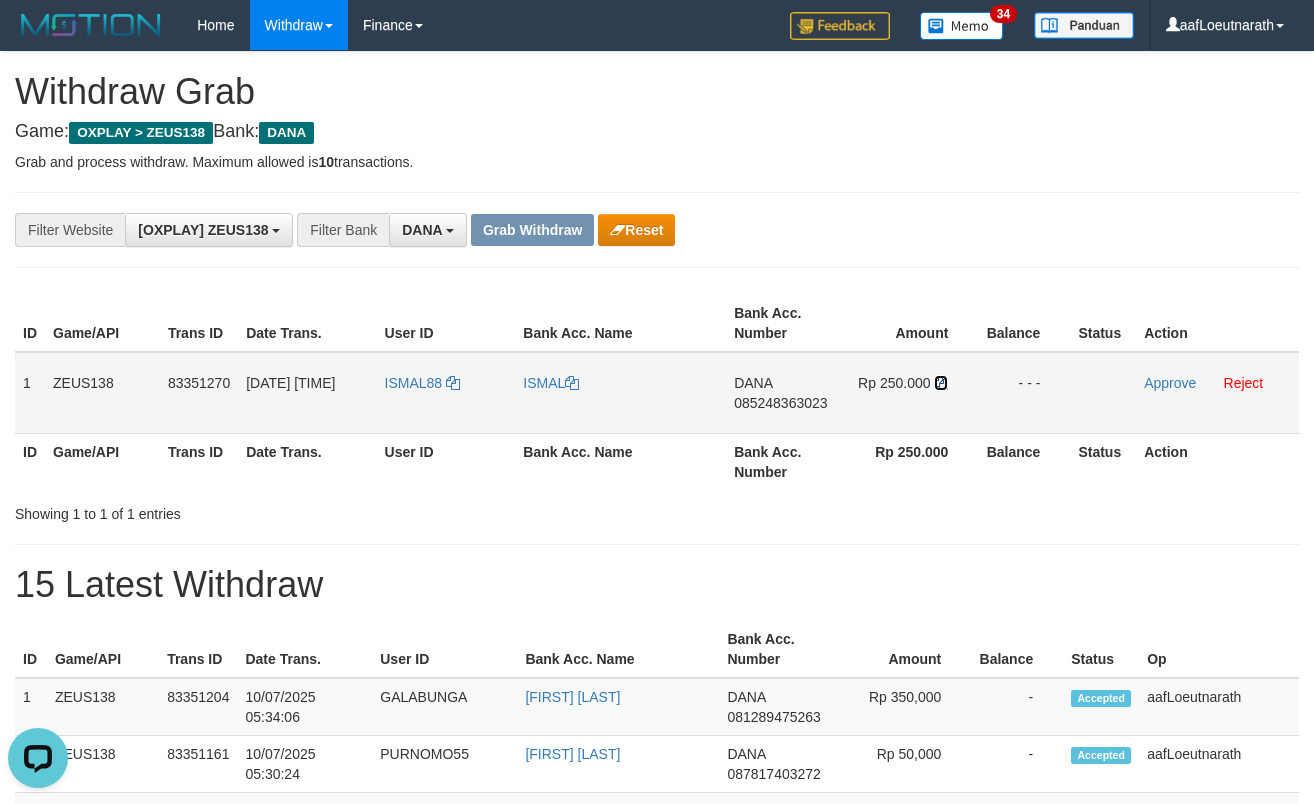 click at bounding box center (572, 383) 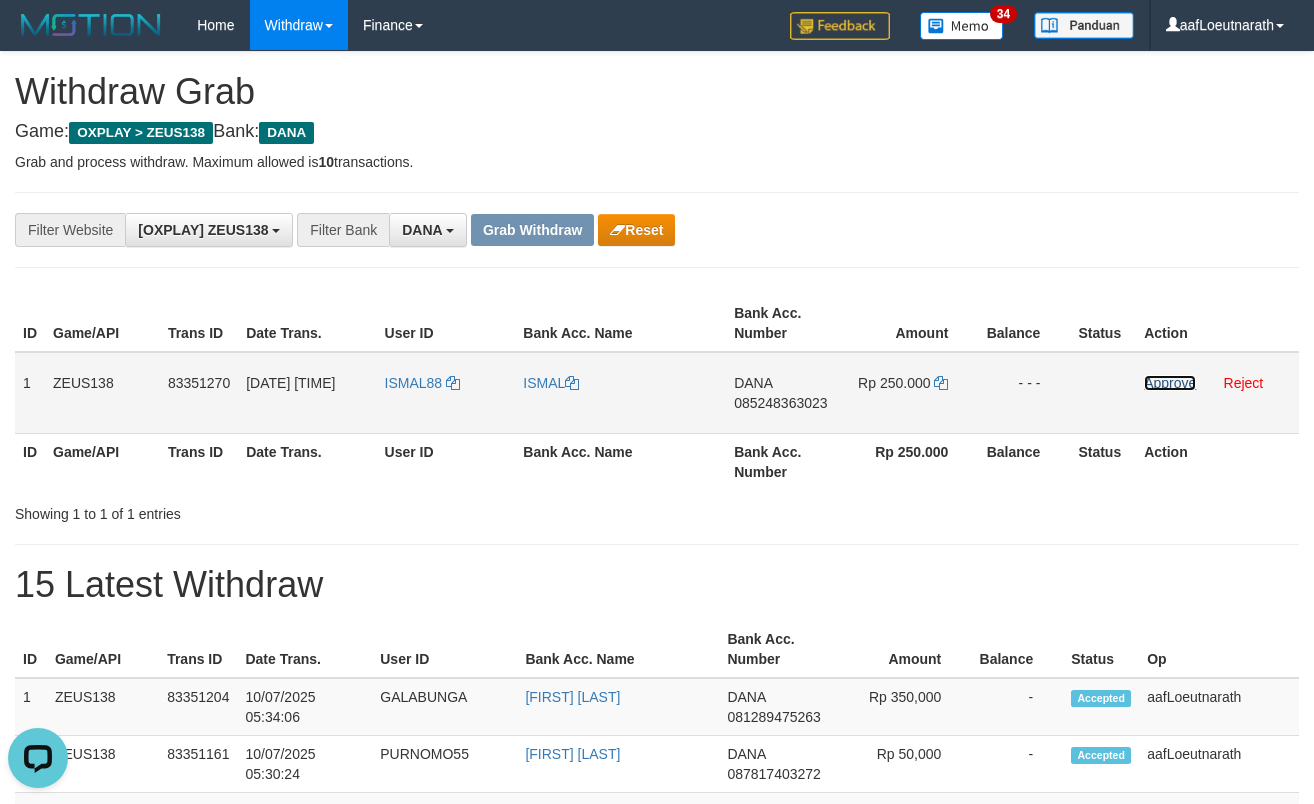 click on "Approve" at bounding box center [1170, 383] 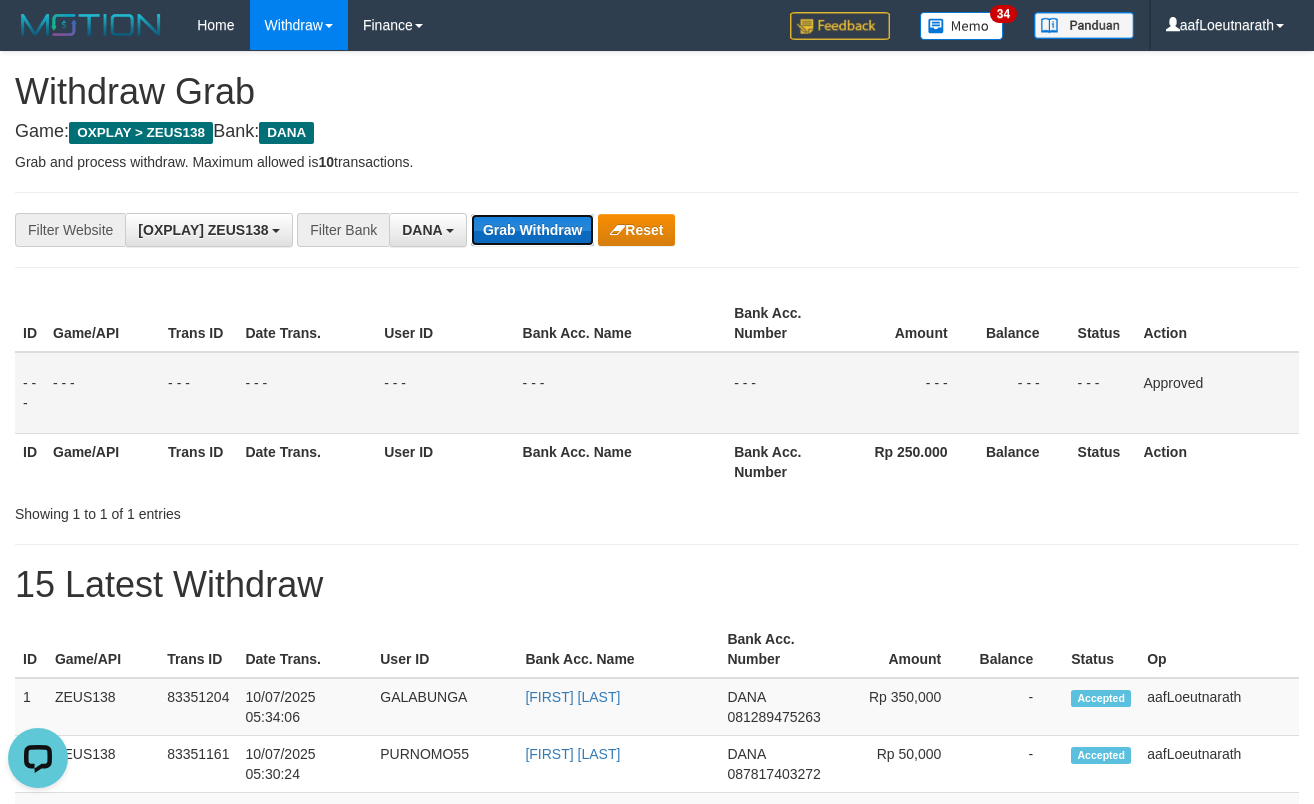 click on "Grab Withdraw" at bounding box center [532, 230] 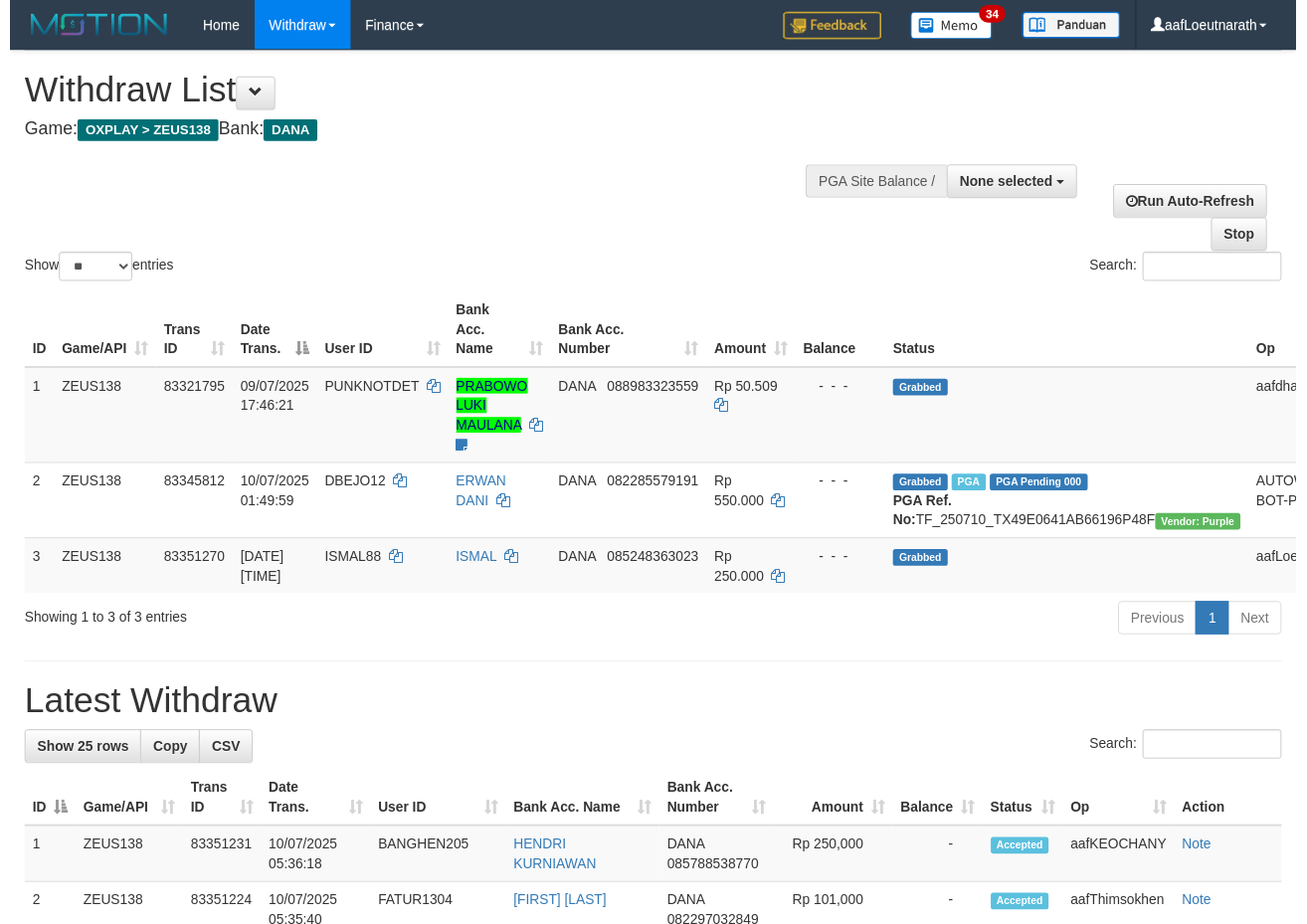 scroll, scrollTop: 0, scrollLeft: 0, axis: both 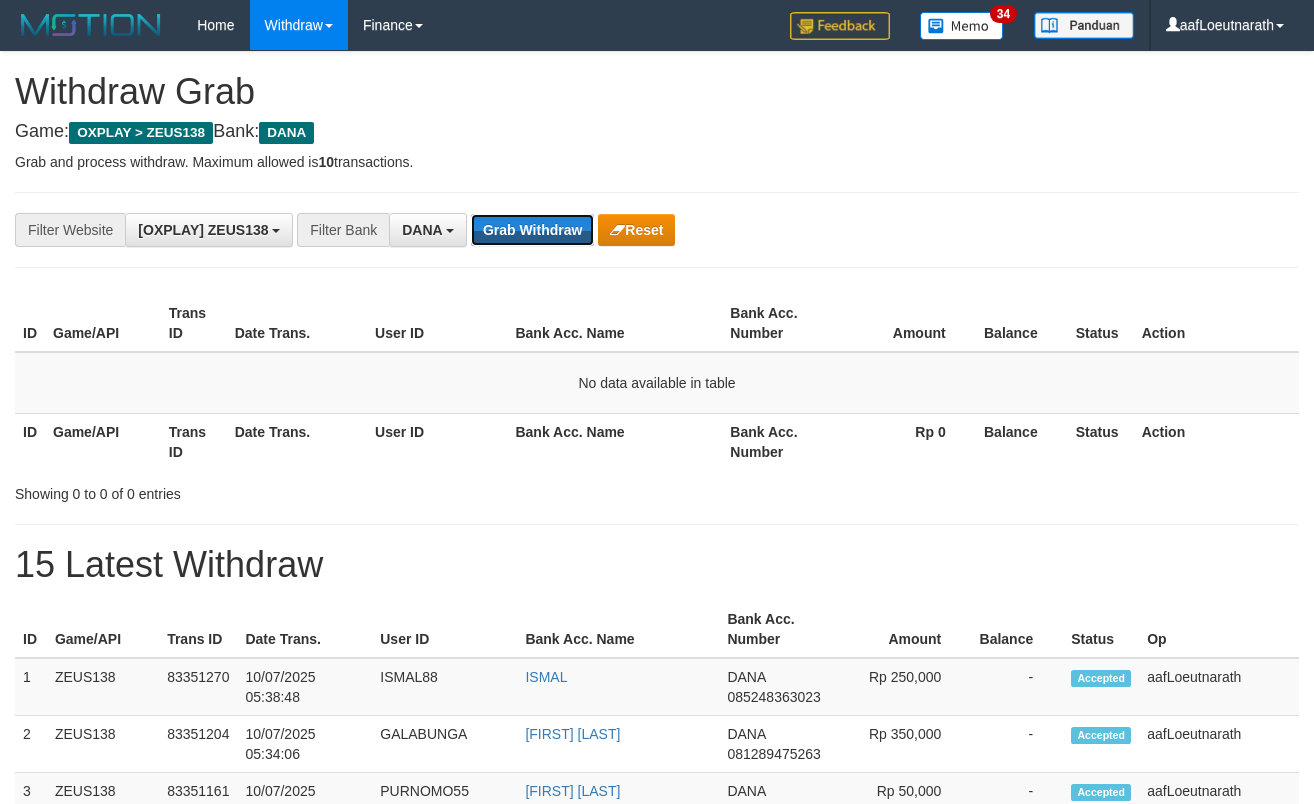 click on "Grab Withdraw" at bounding box center [532, 230] 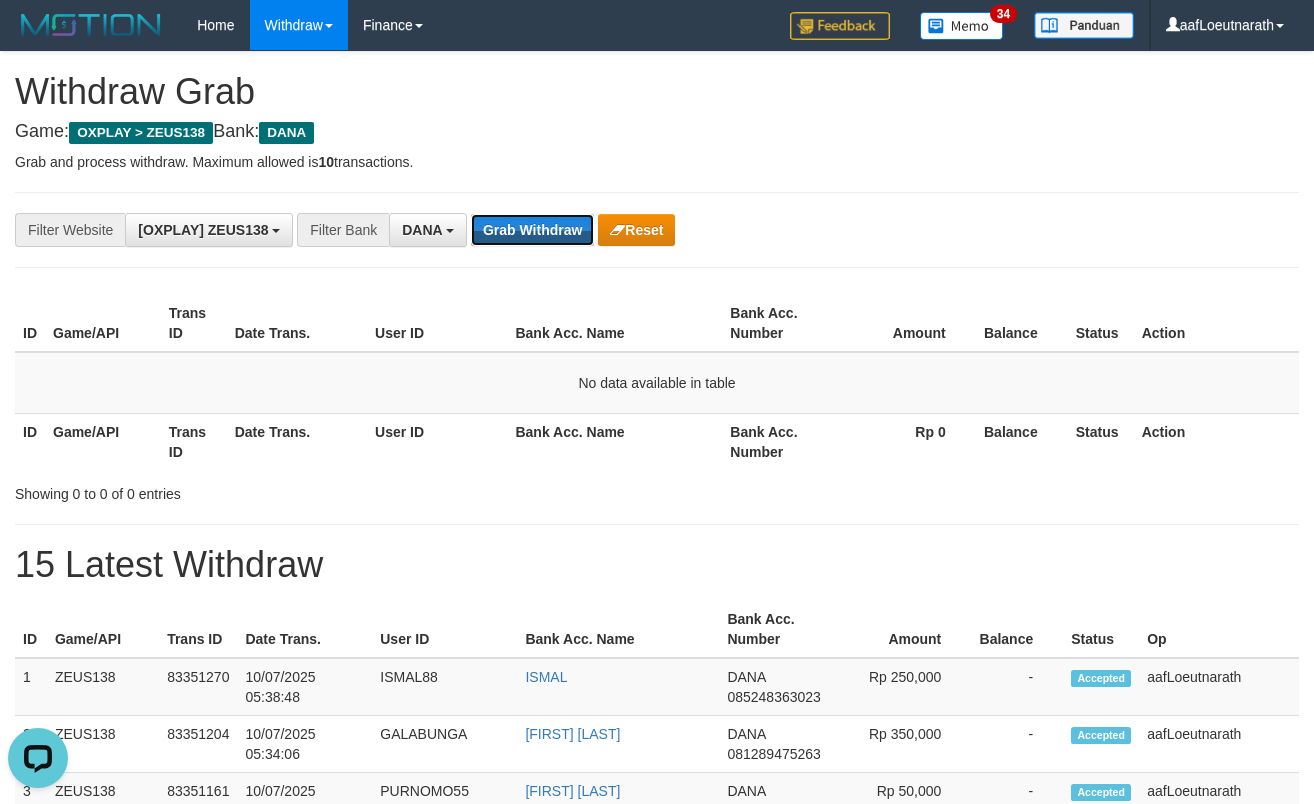 scroll, scrollTop: 0, scrollLeft: 0, axis: both 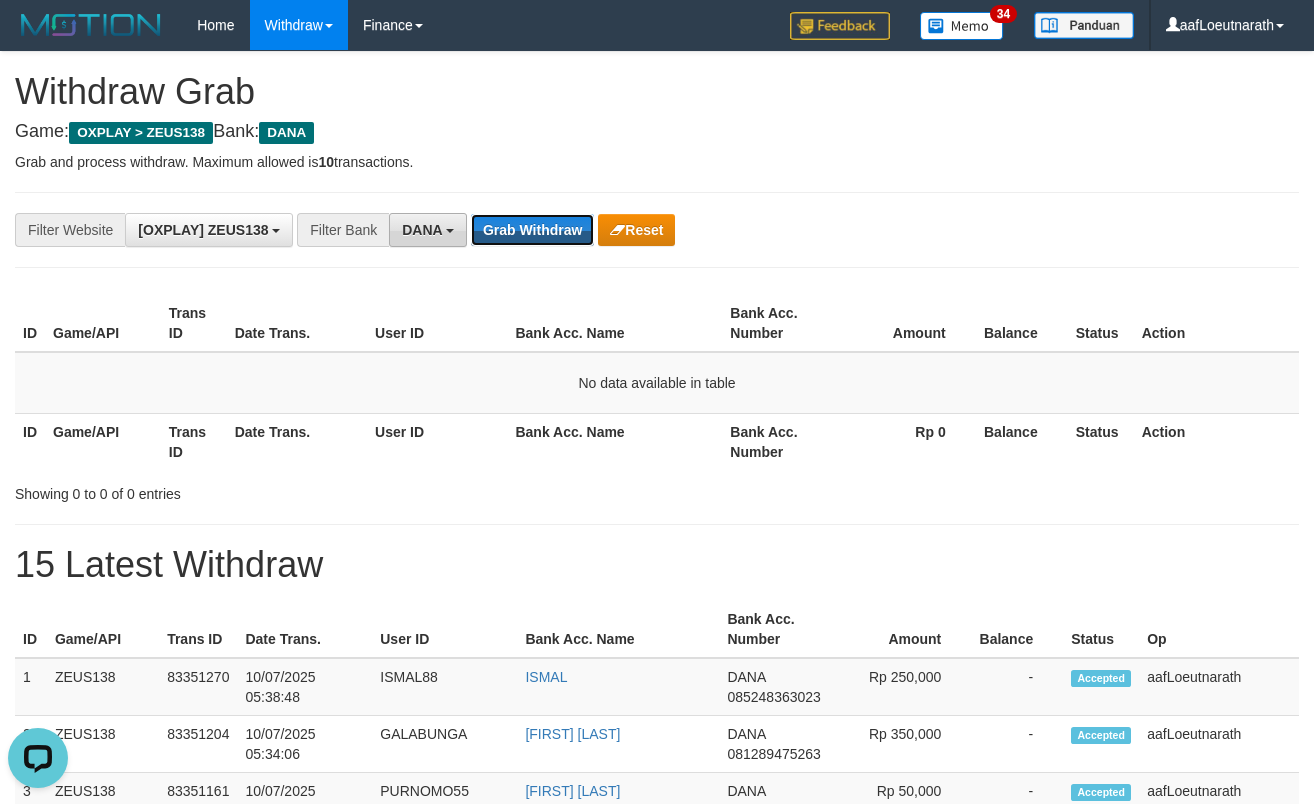 drag, startPoint x: 0, startPoint y: 0, endPoint x: 452, endPoint y: 242, distance: 512.70654 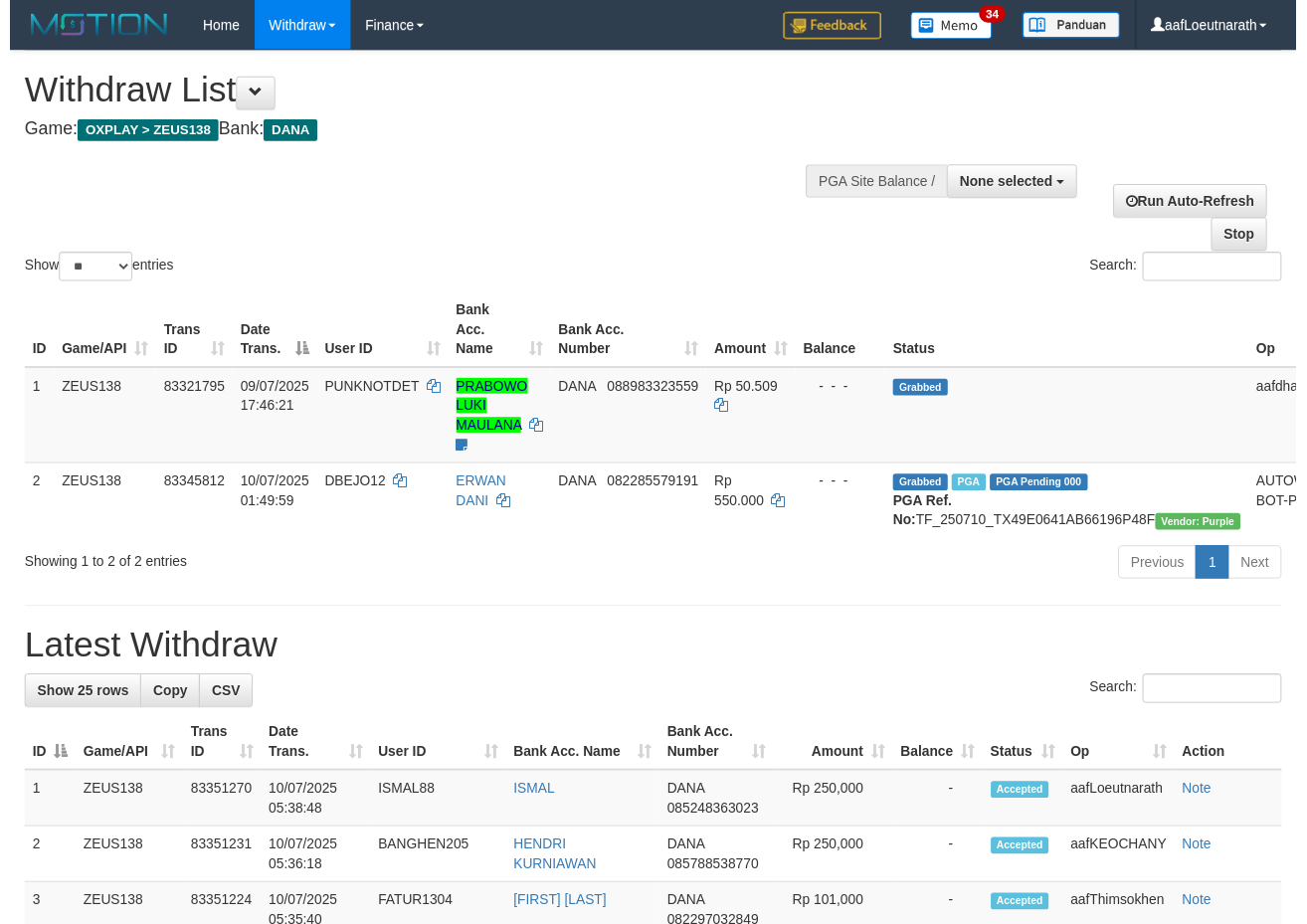 scroll, scrollTop: 0, scrollLeft: 0, axis: both 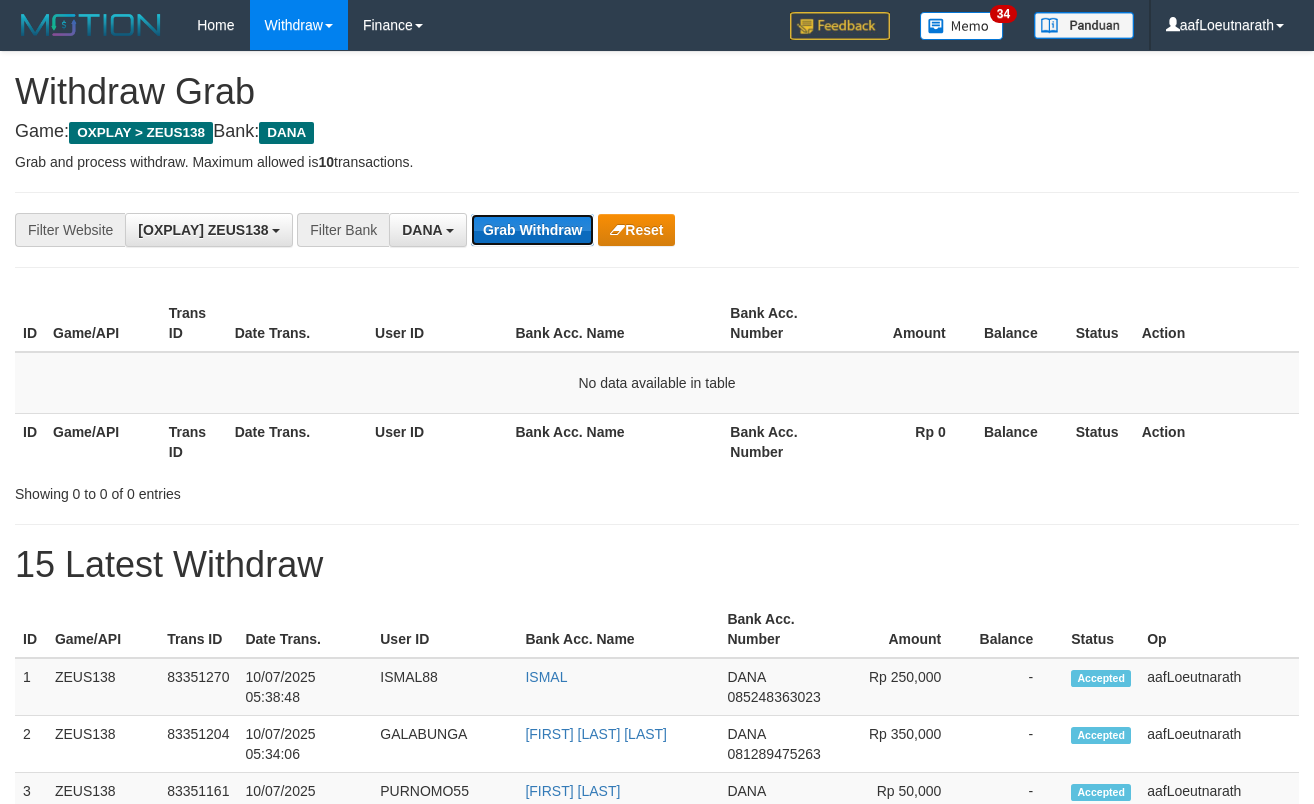 click on "Grab Withdraw" at bounding box center [532, 230] 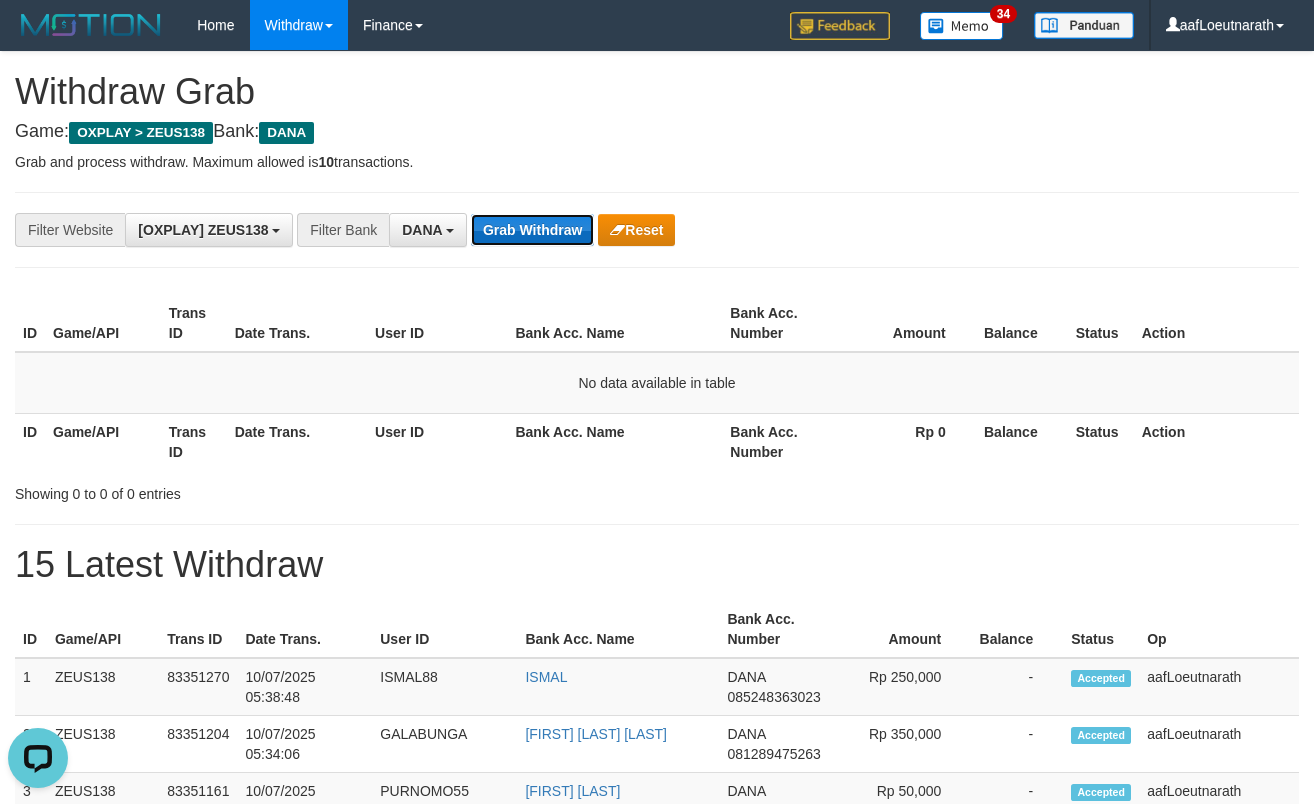scroll, scrollTop: 0, scrollLeft: 0, axis: both 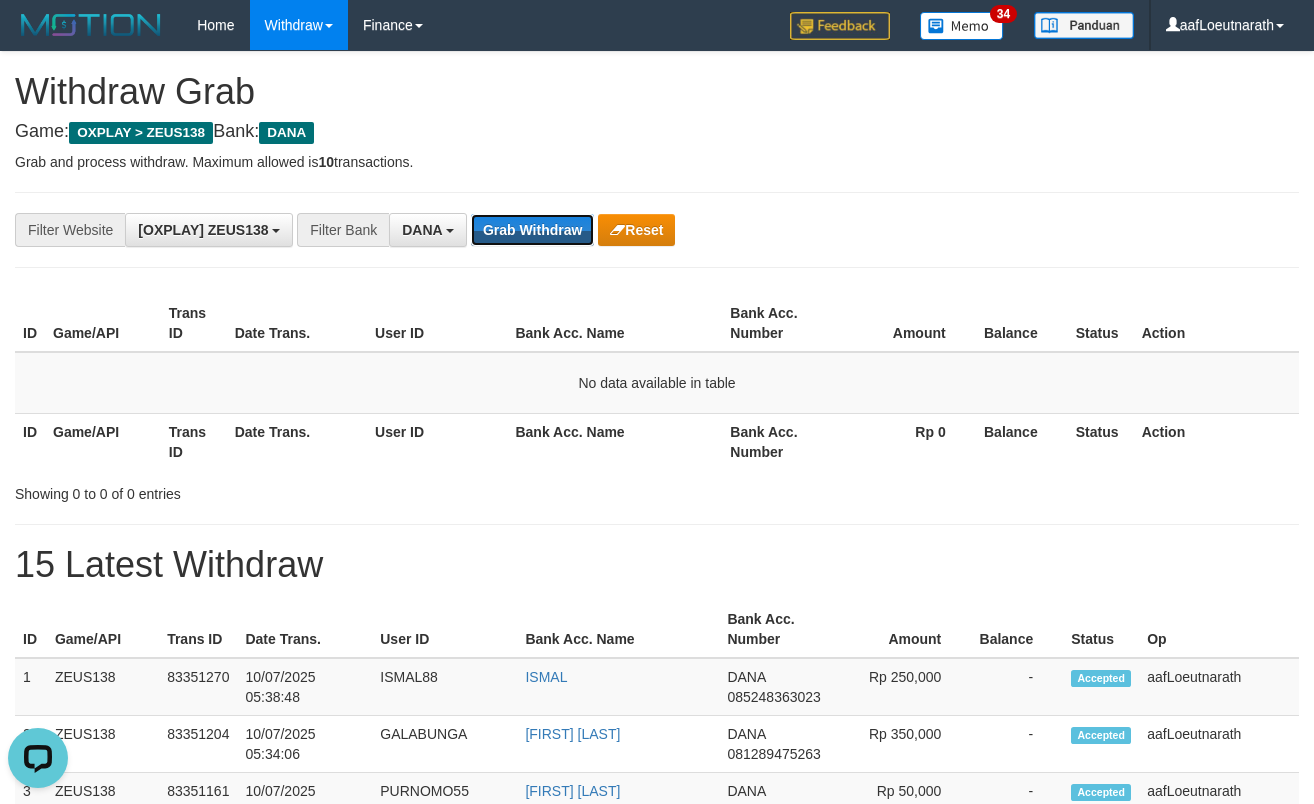 click on "Grab Withdraw" at bounding box center [532, 230] 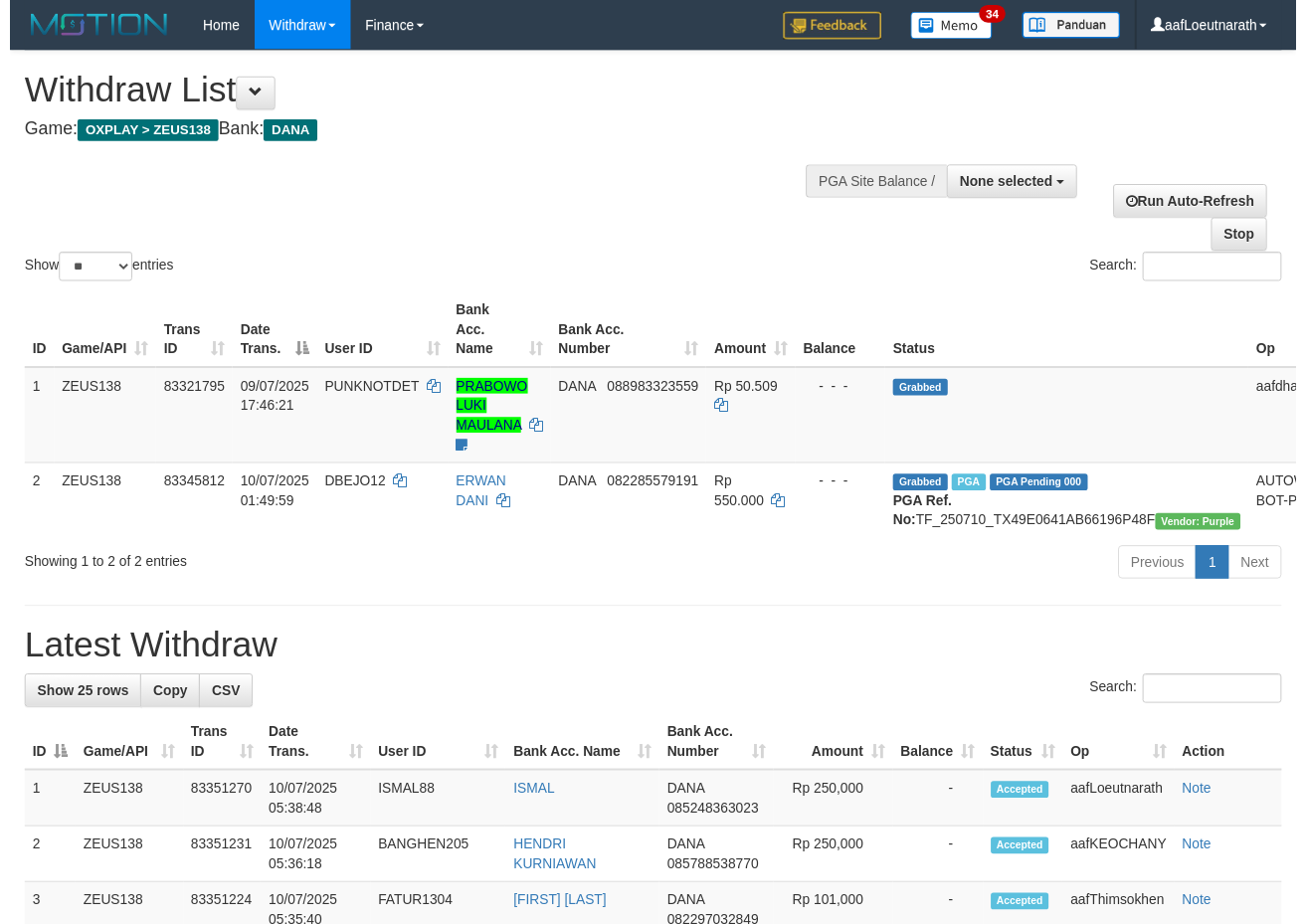 scroll, scrollTop: 0, scrollLeft: 0, axis: both 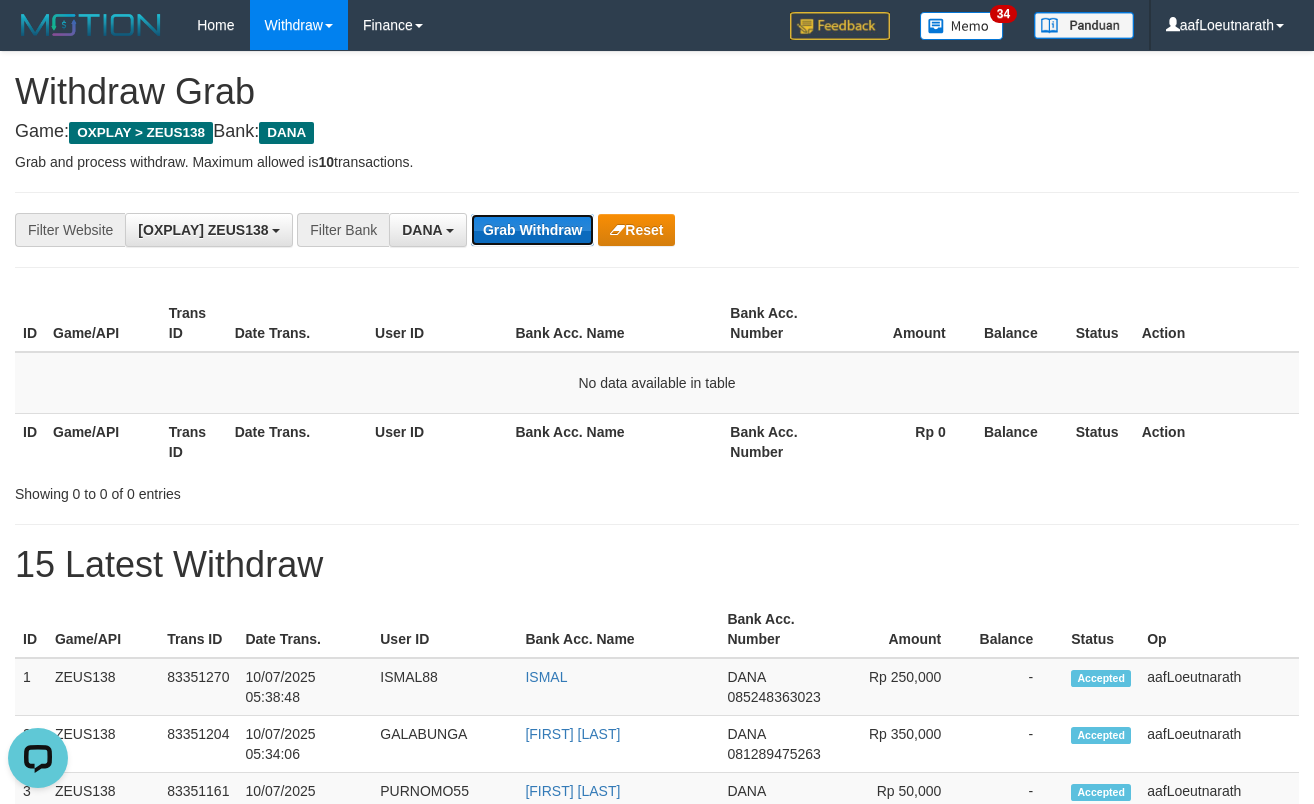click on "Grab Withdraw" at bounding box center [532, 230] 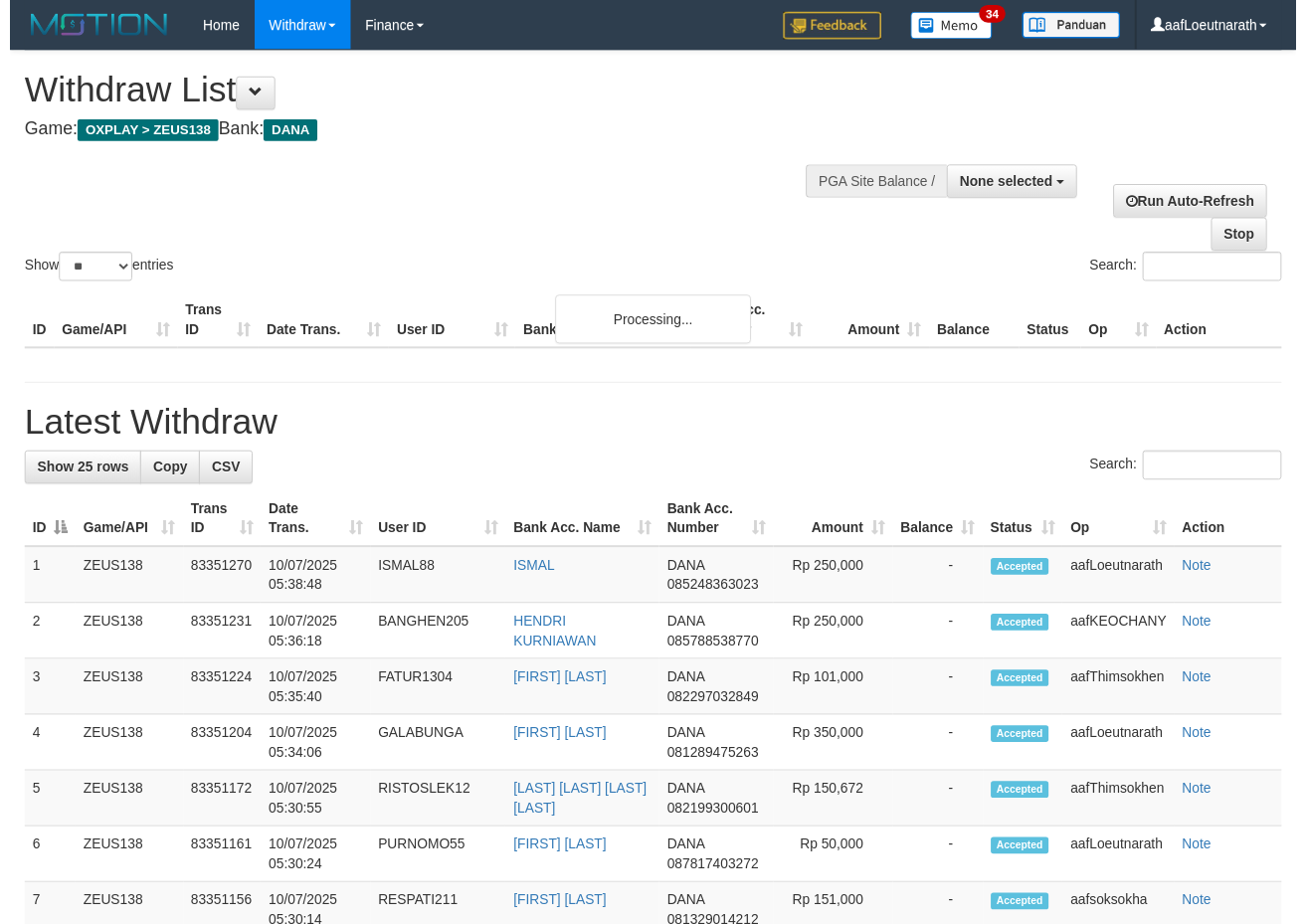scroll, scrollTop: 0, scrollLeft: 0, axis: both 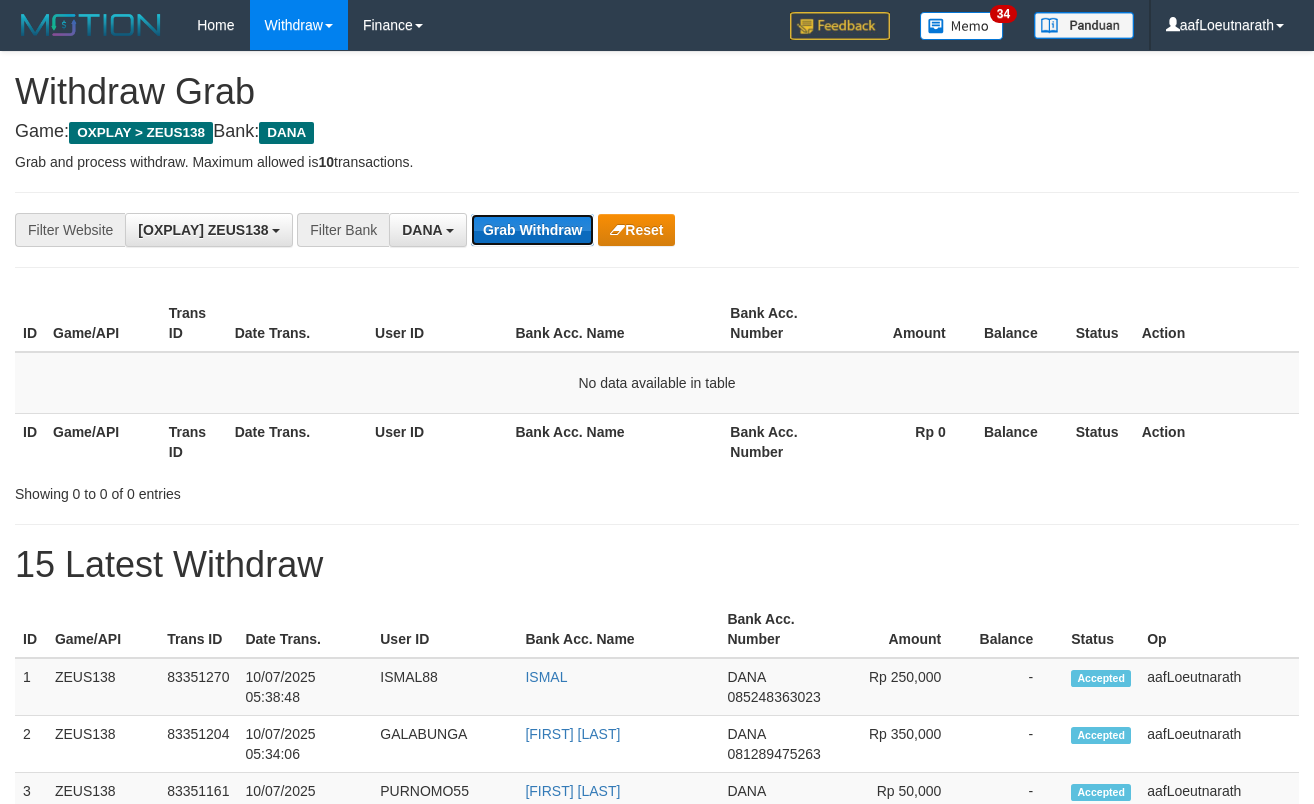 click on "Grab Withdraw" at bounding box center (532, 230) 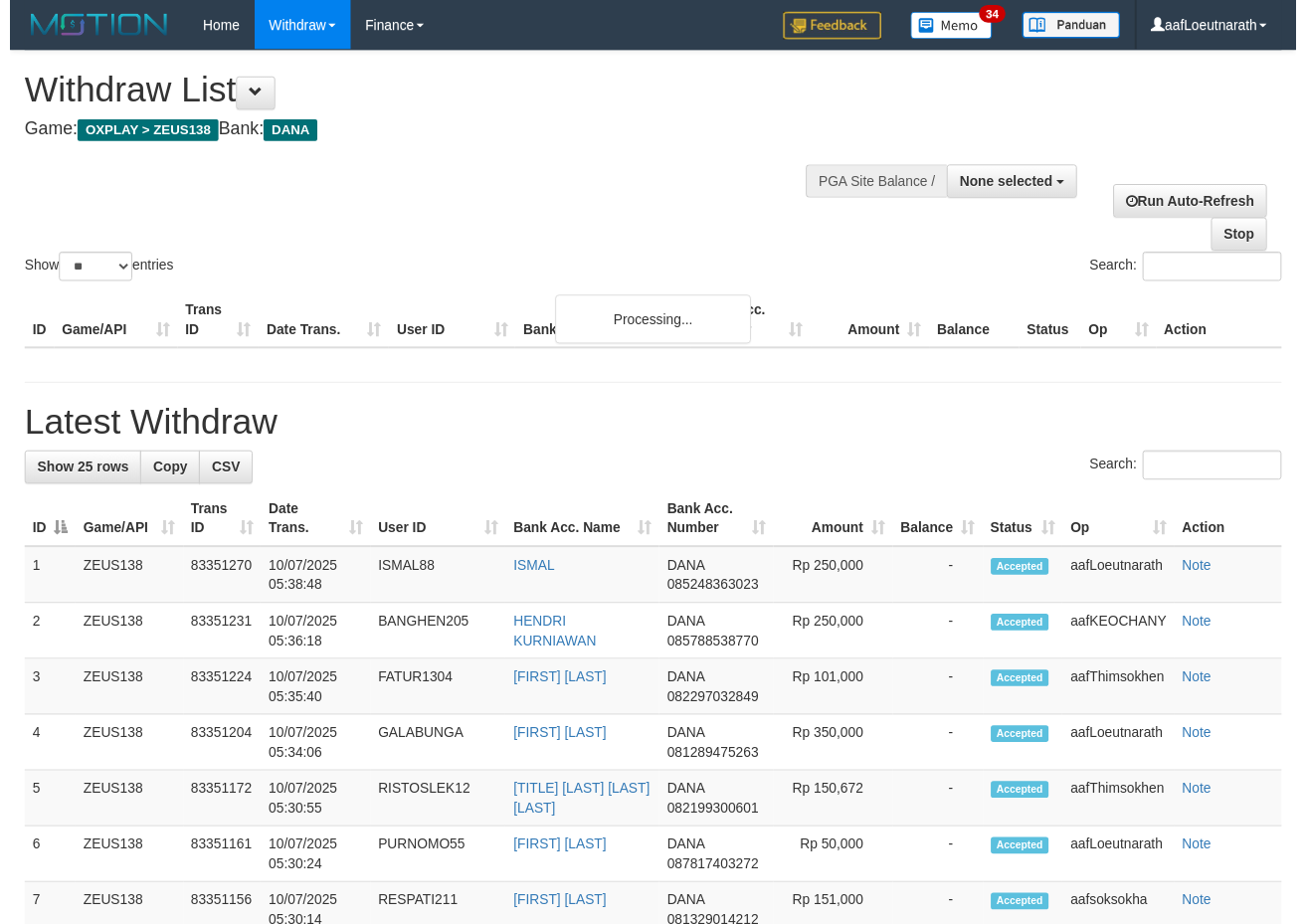 scroll, scrollTop: 0, scrollLeft: 0, axis: both 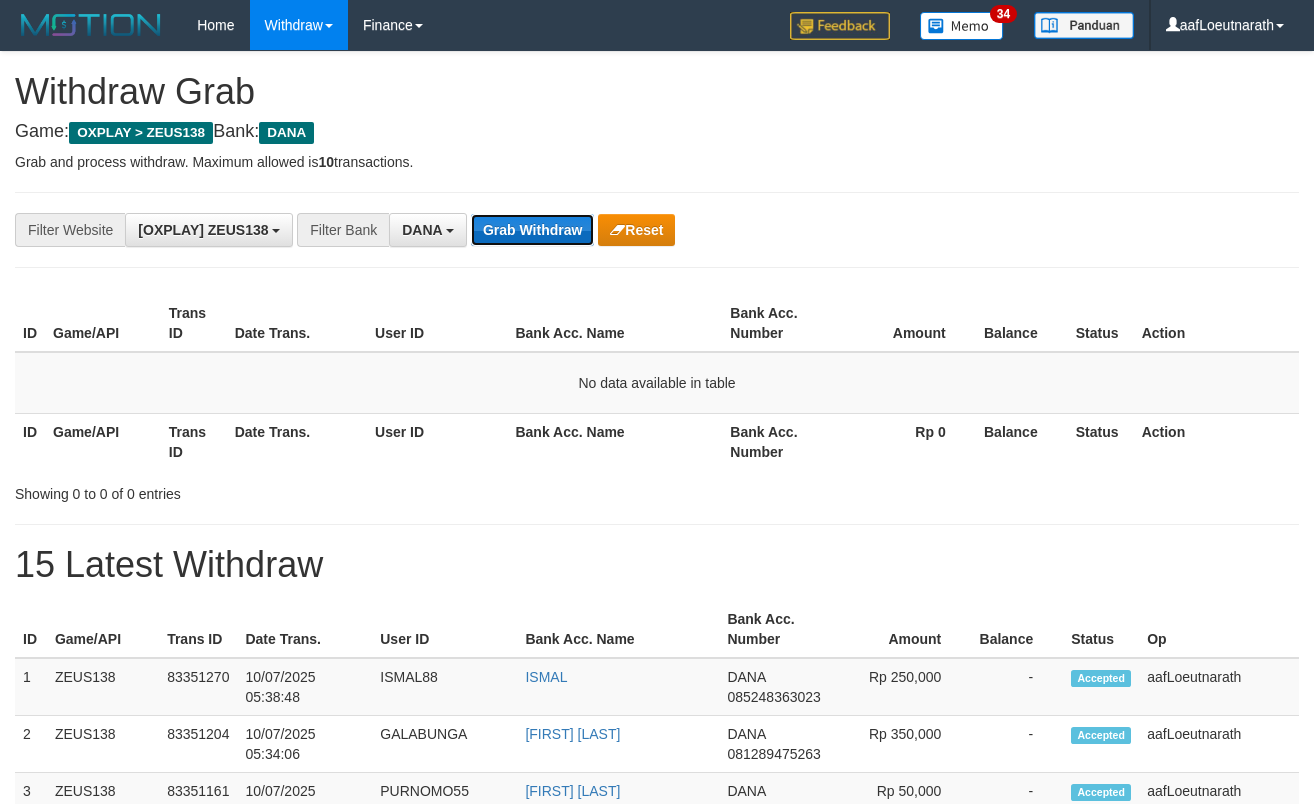 drag, startPoint x: 0, startPoint y: 0, endPoint x: 551, endPoint y: 230, distance: 597.077 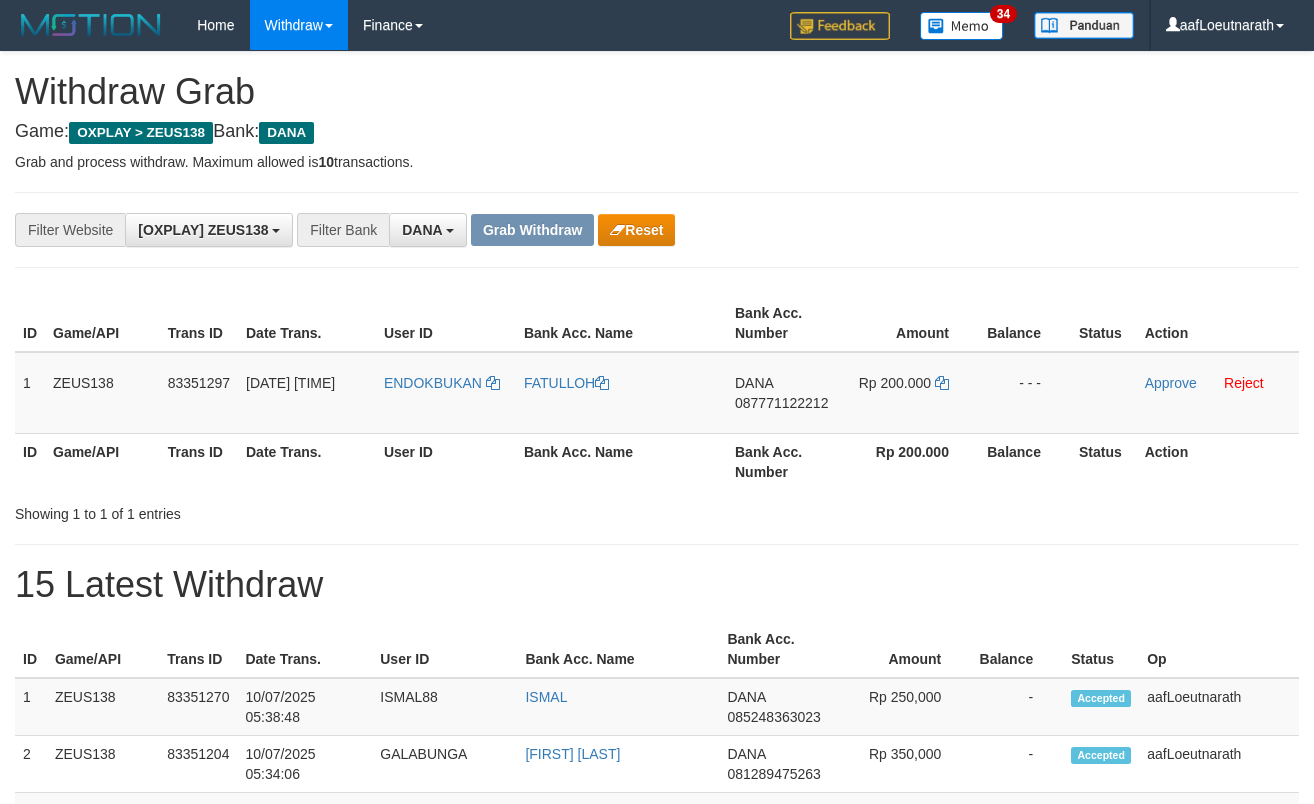 scroll, scrollTop: 0, scrollLeft: 0, axis: both 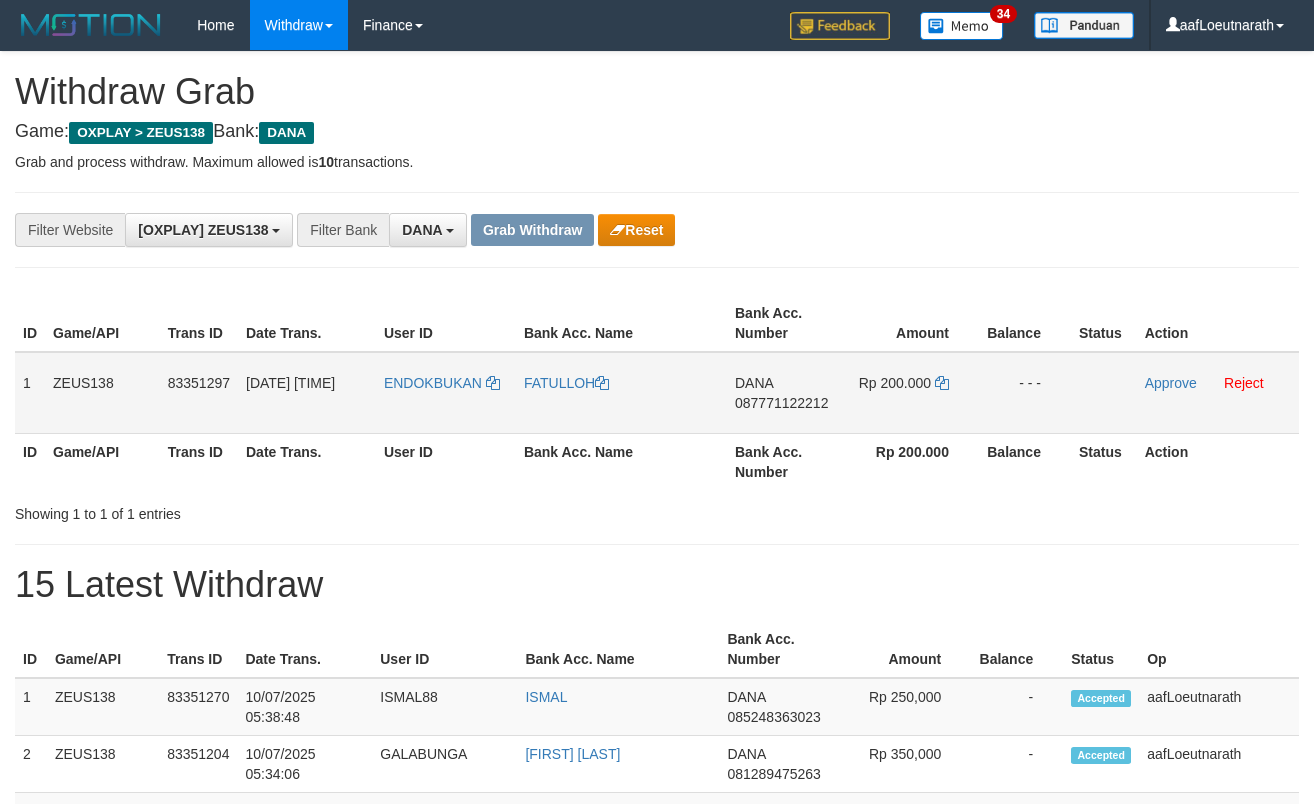 click on "ENDOKBUKAN" at bounding box center (446, 393) 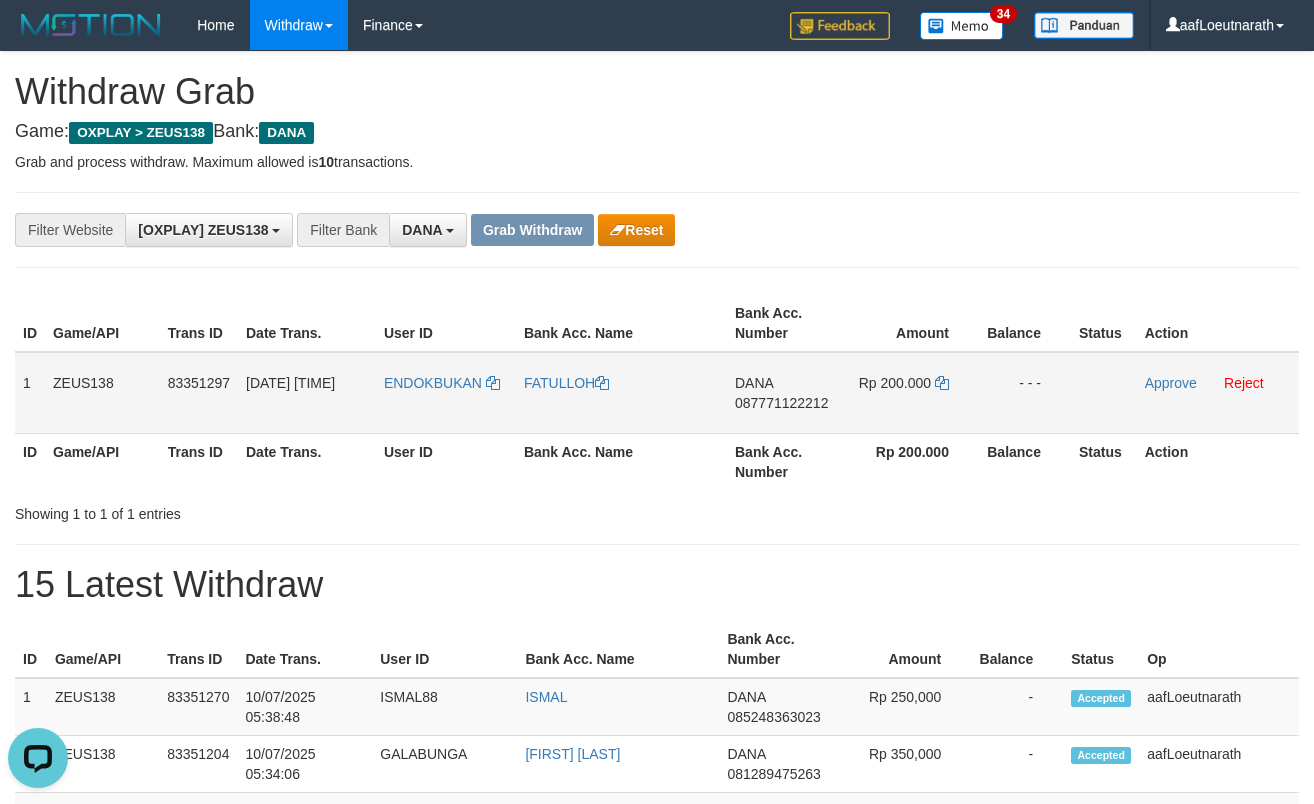 scroll, scrollTop: 0, scrollLeft: 0, axis: both 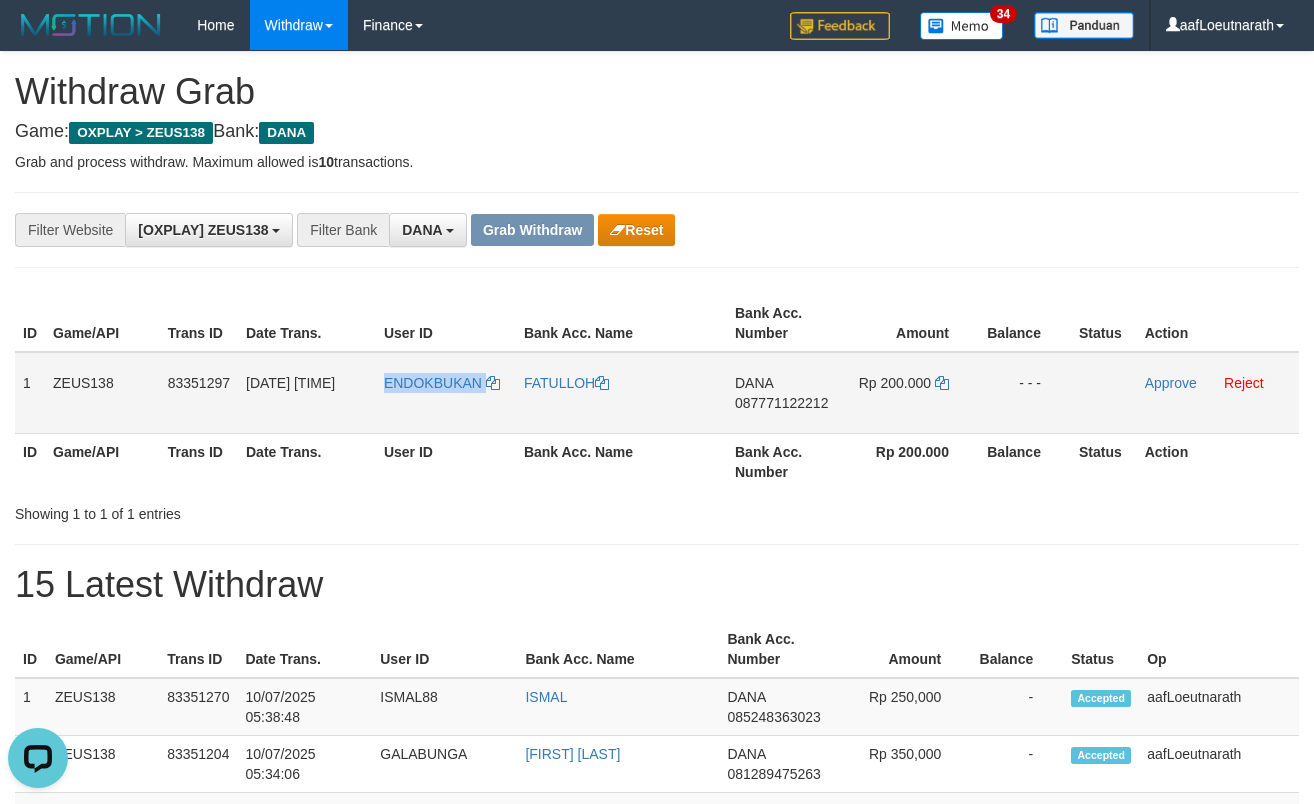 click on "ENDOKBUKAN" at bounding box center (446, 393) 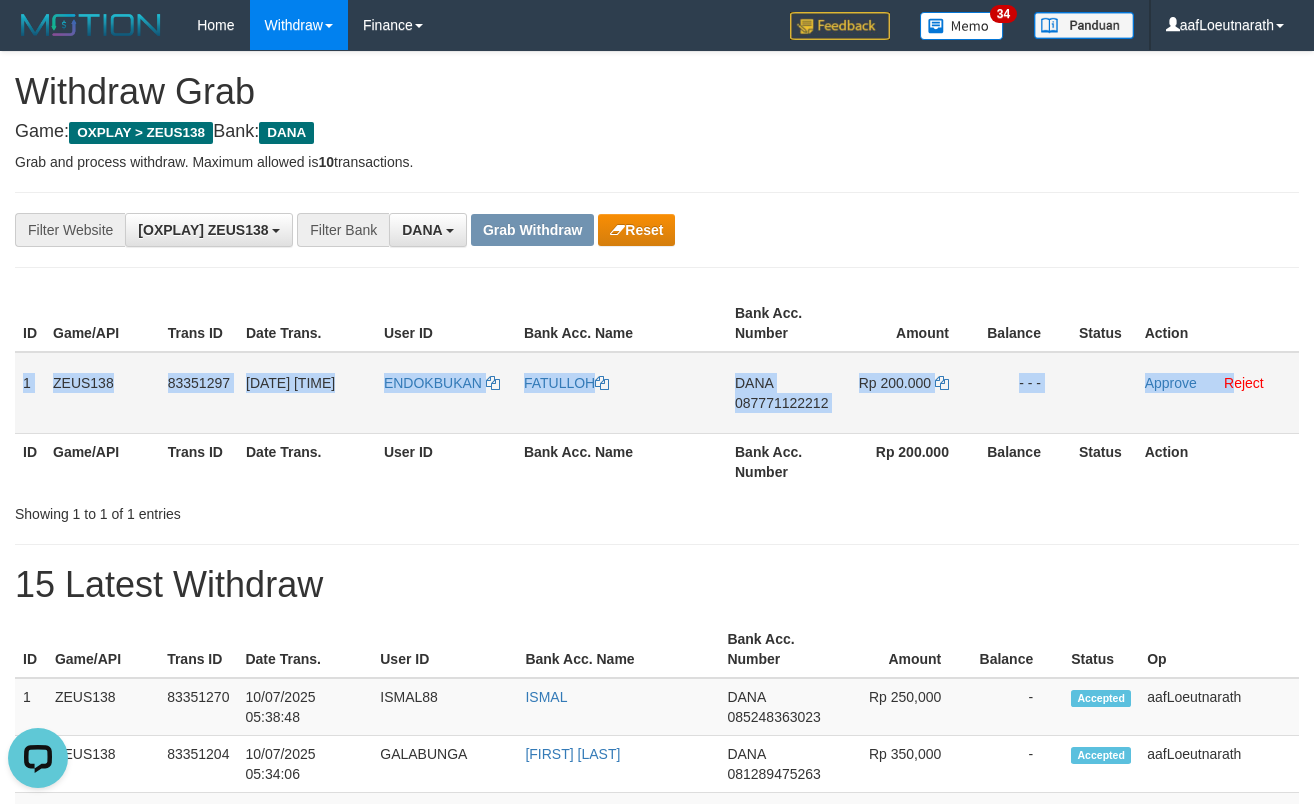 drag, startPoint x: 21, startPoint y: 381, endPoint x: 1230, endPoint y: 414, distance: 1209.4503 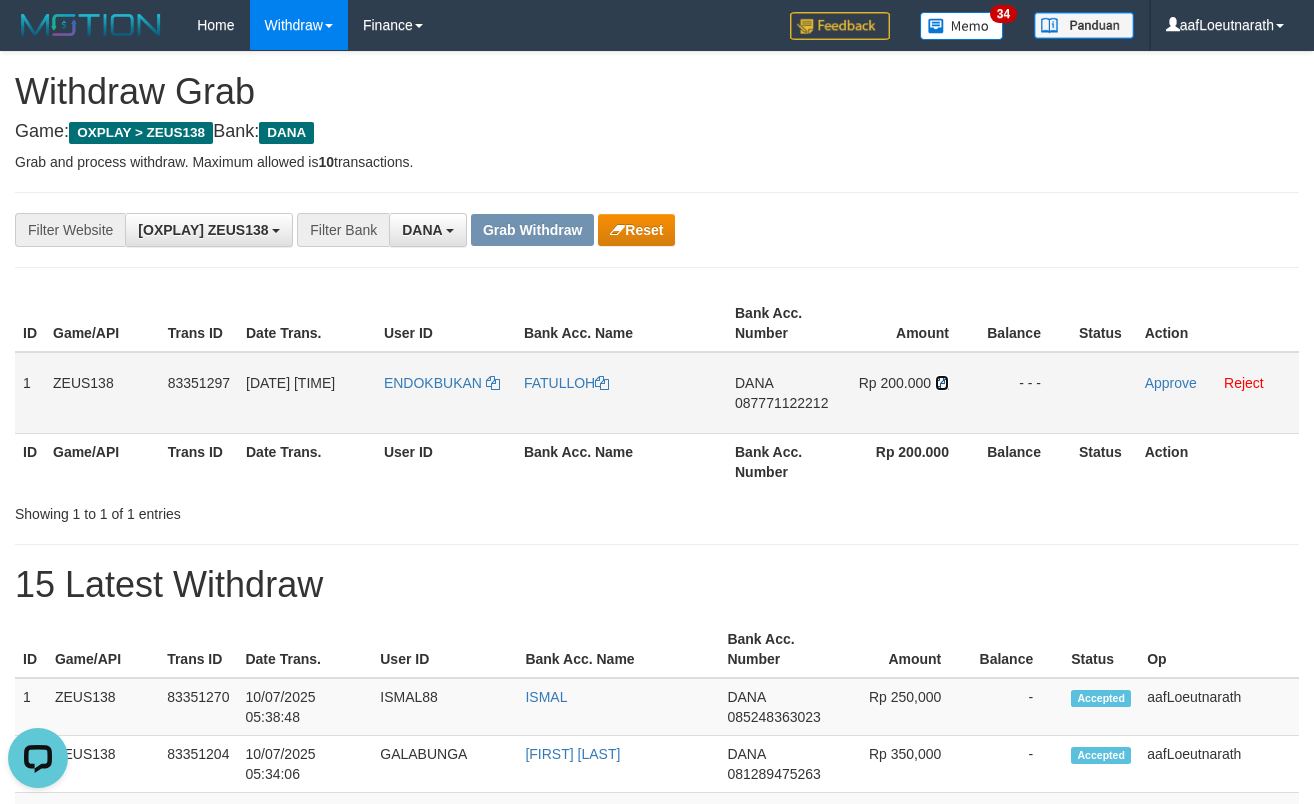 click at bounding box center (602, 383) 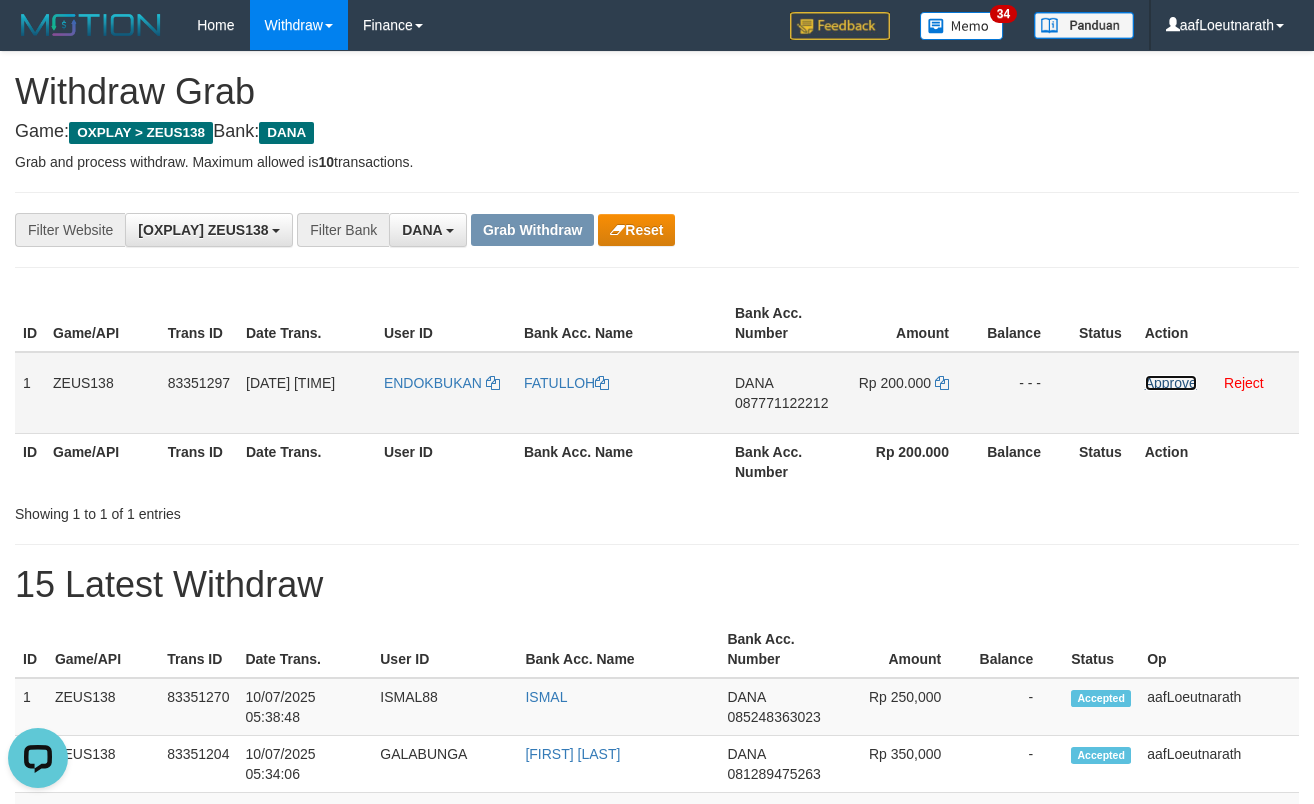 click on "Approve" at bounding box center [1171, 383] 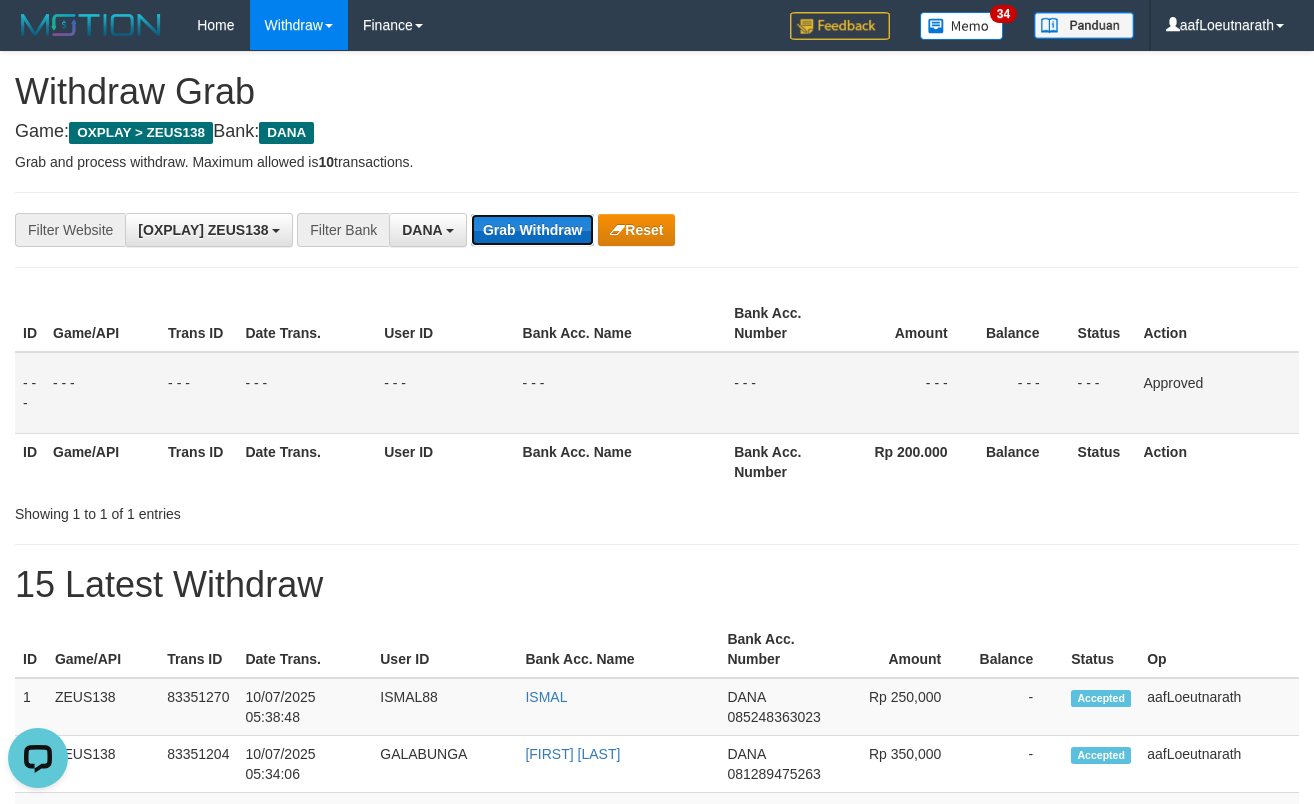 click on "Grab Withdraw" at bounding box center [532, 230] 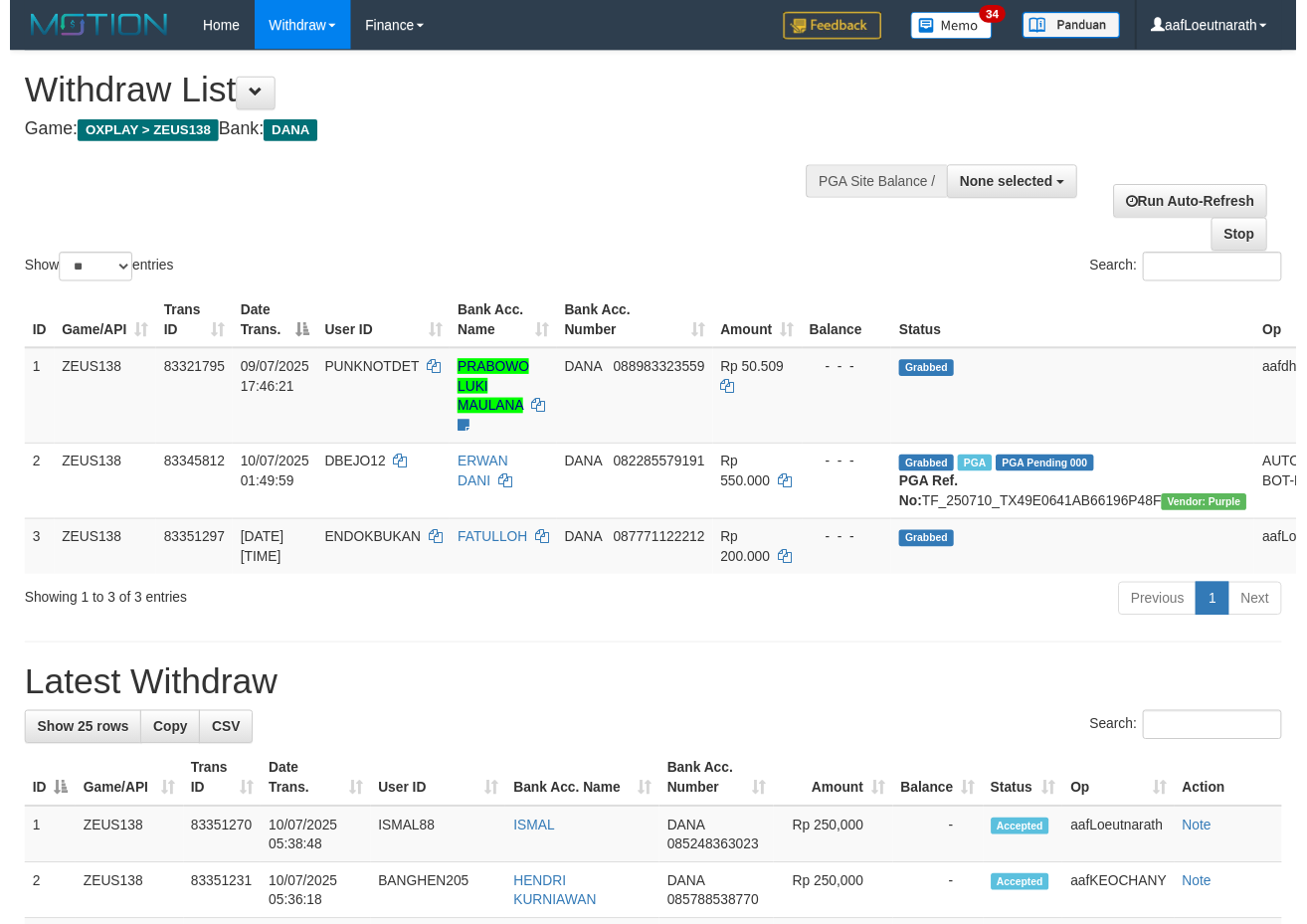 scroll, scrollTop: 0, scrollLeft: 0, axis: both 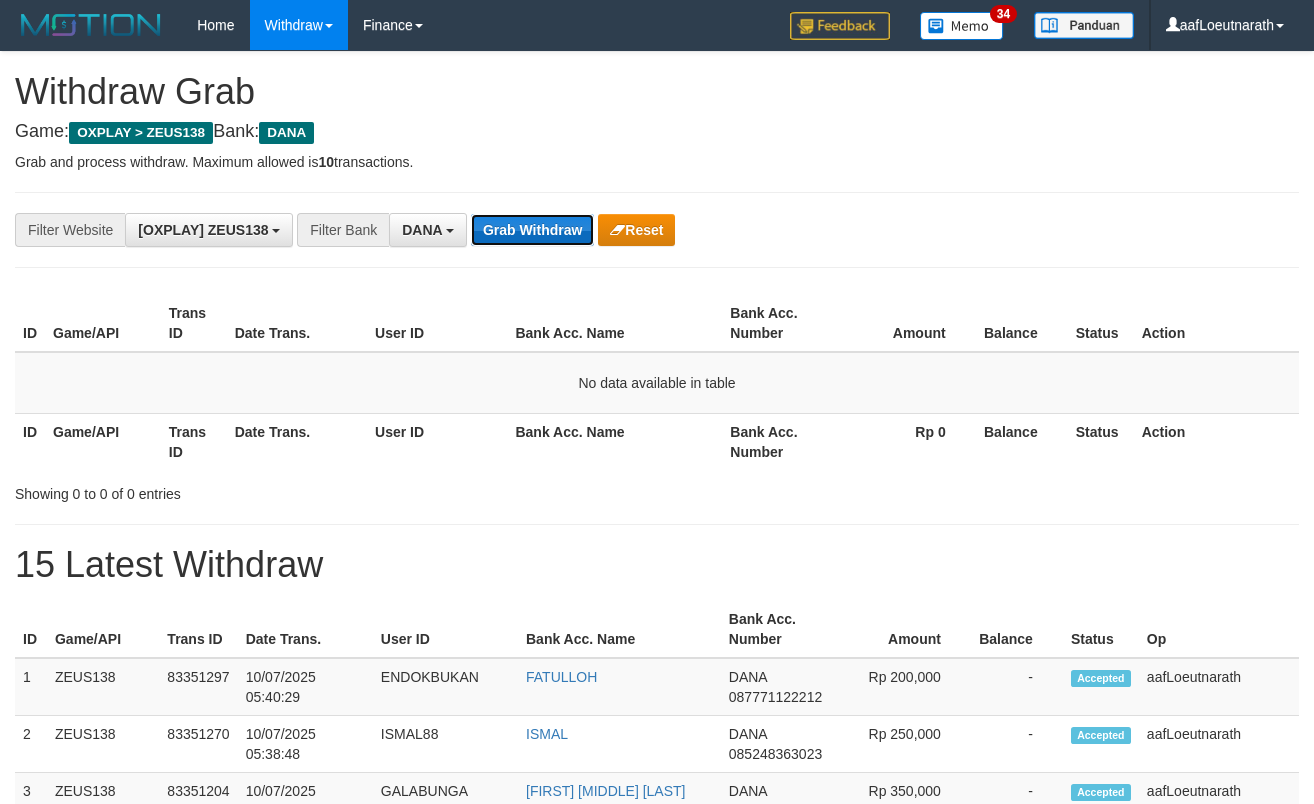 click on "Grab Withdraw" at bounding box center (532, 230) 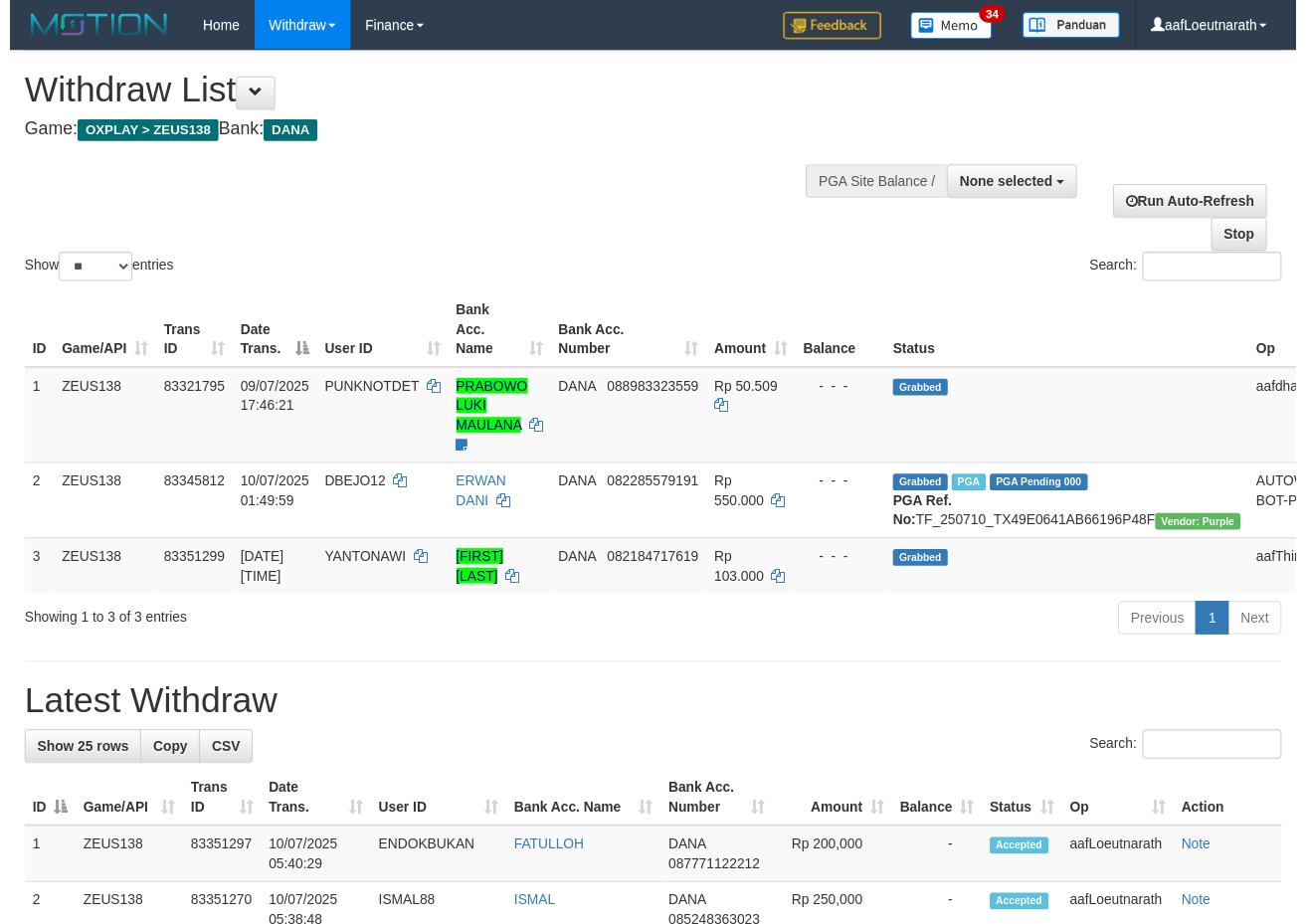 scroll, scrollTop: 0, scrollLeft: 0, axis: both 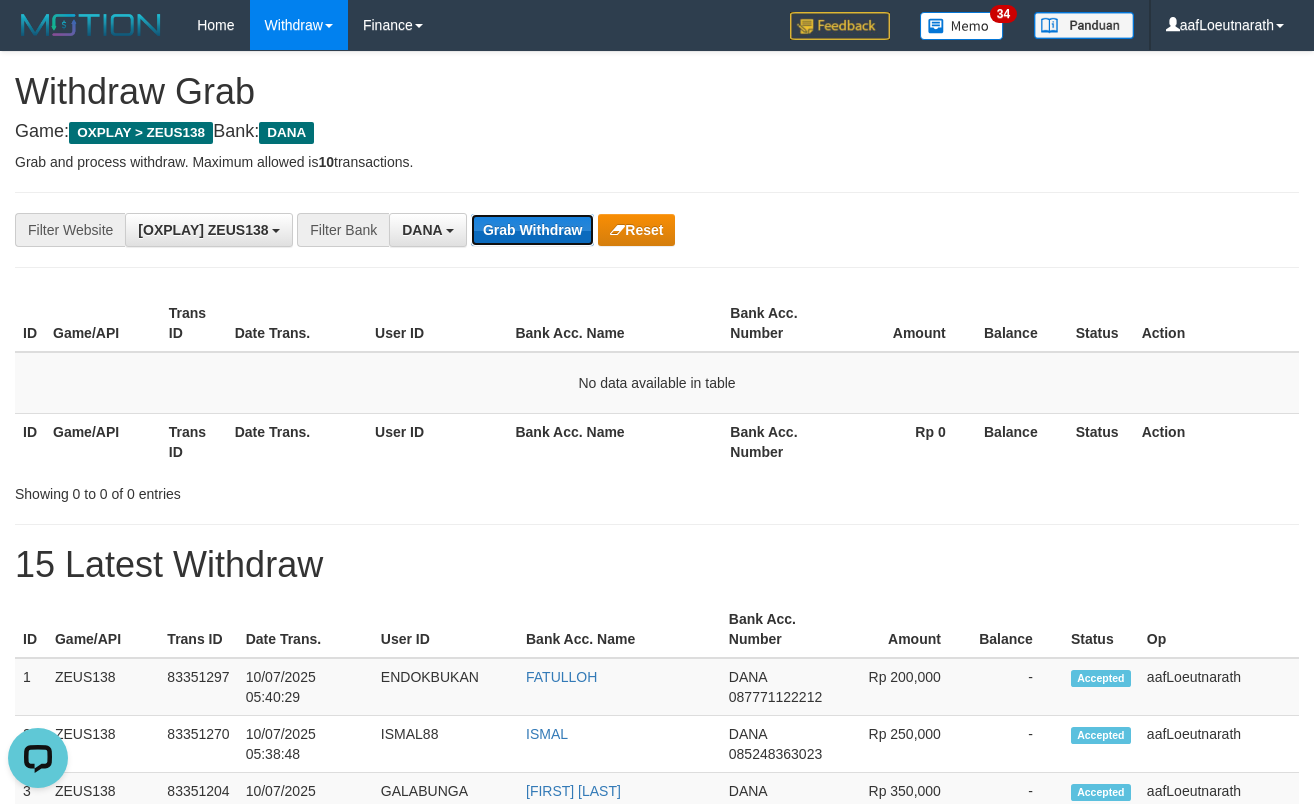 click on "Grab Withdraw" at bounding box center (532, 230) 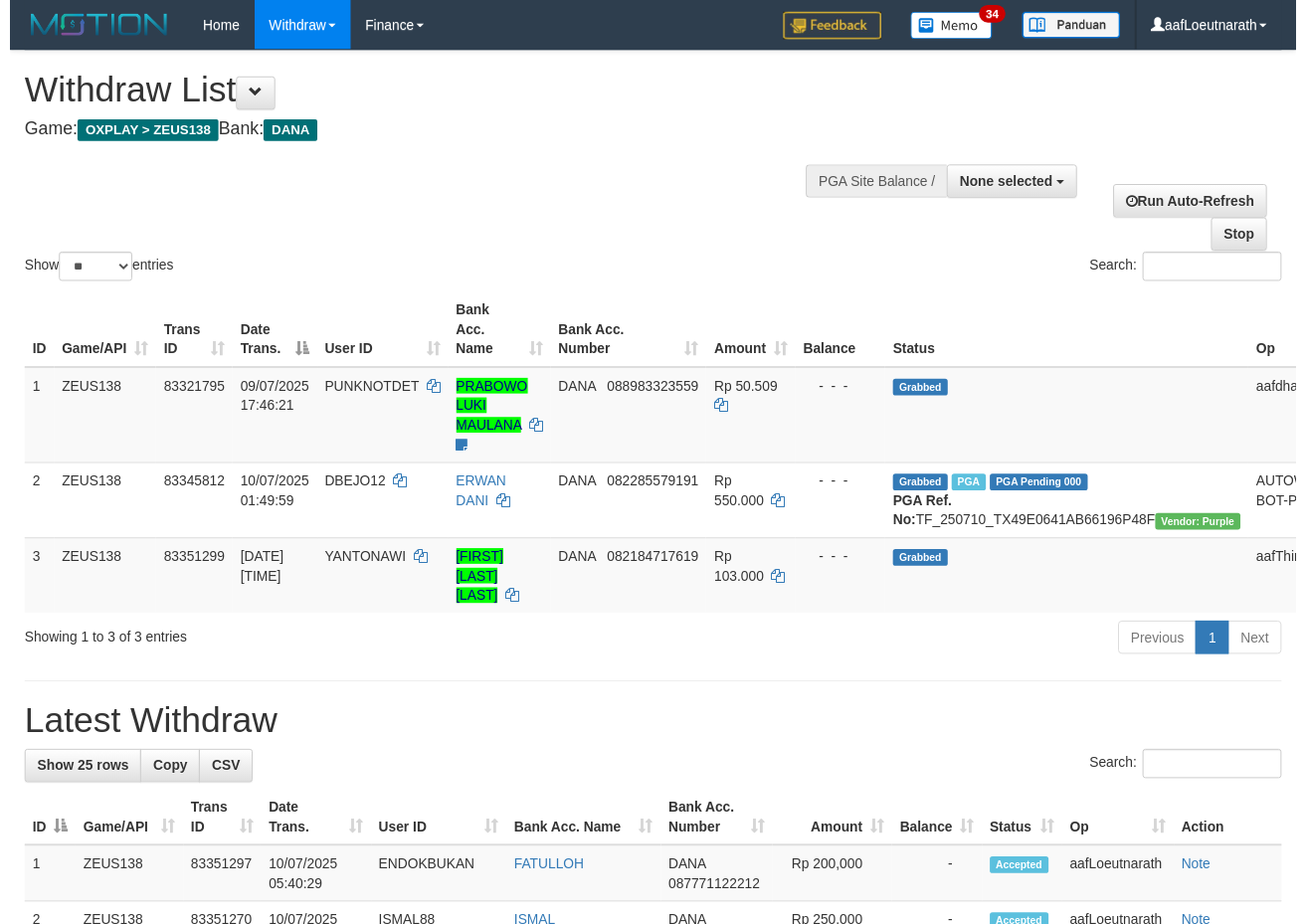 scroll, scrollTop: 0, scrollLeft: 0, axis: both 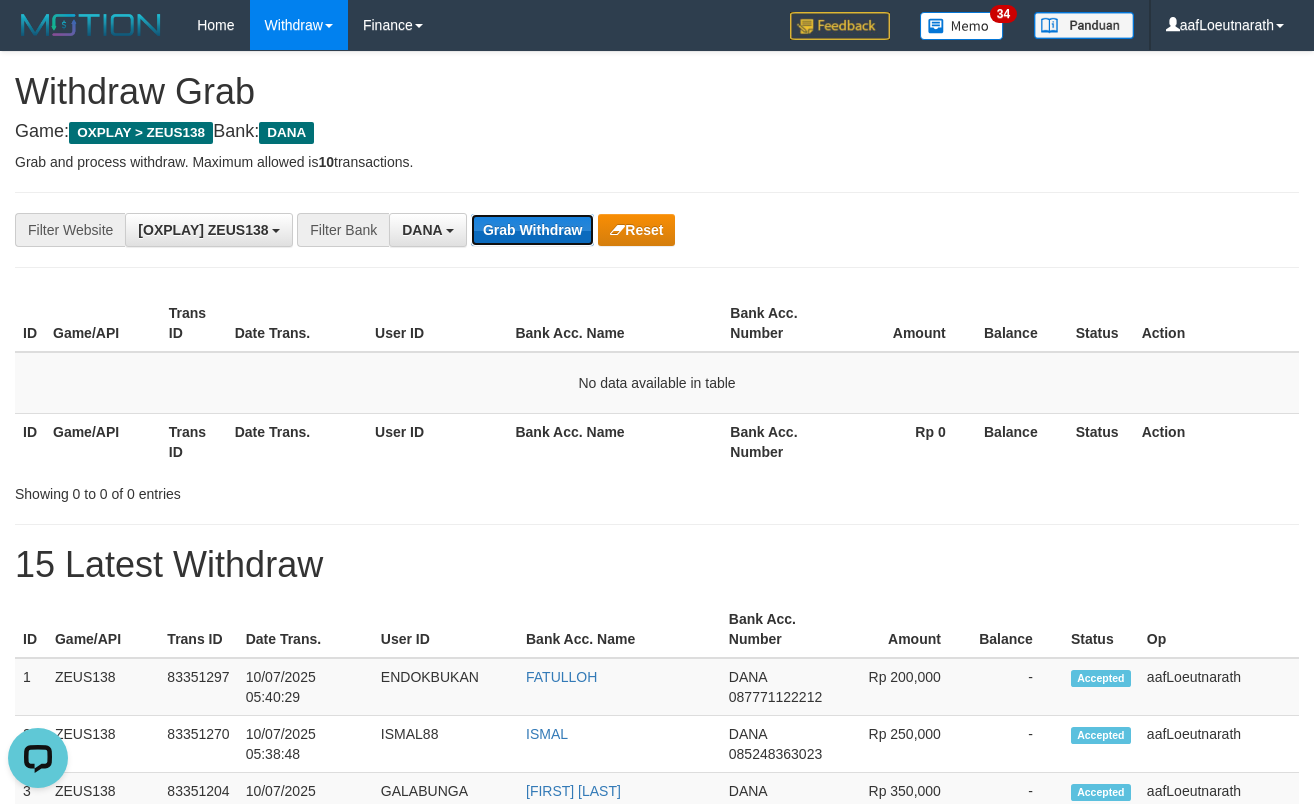 click on "Grab Withdraw" at bounding box center [532, 230] 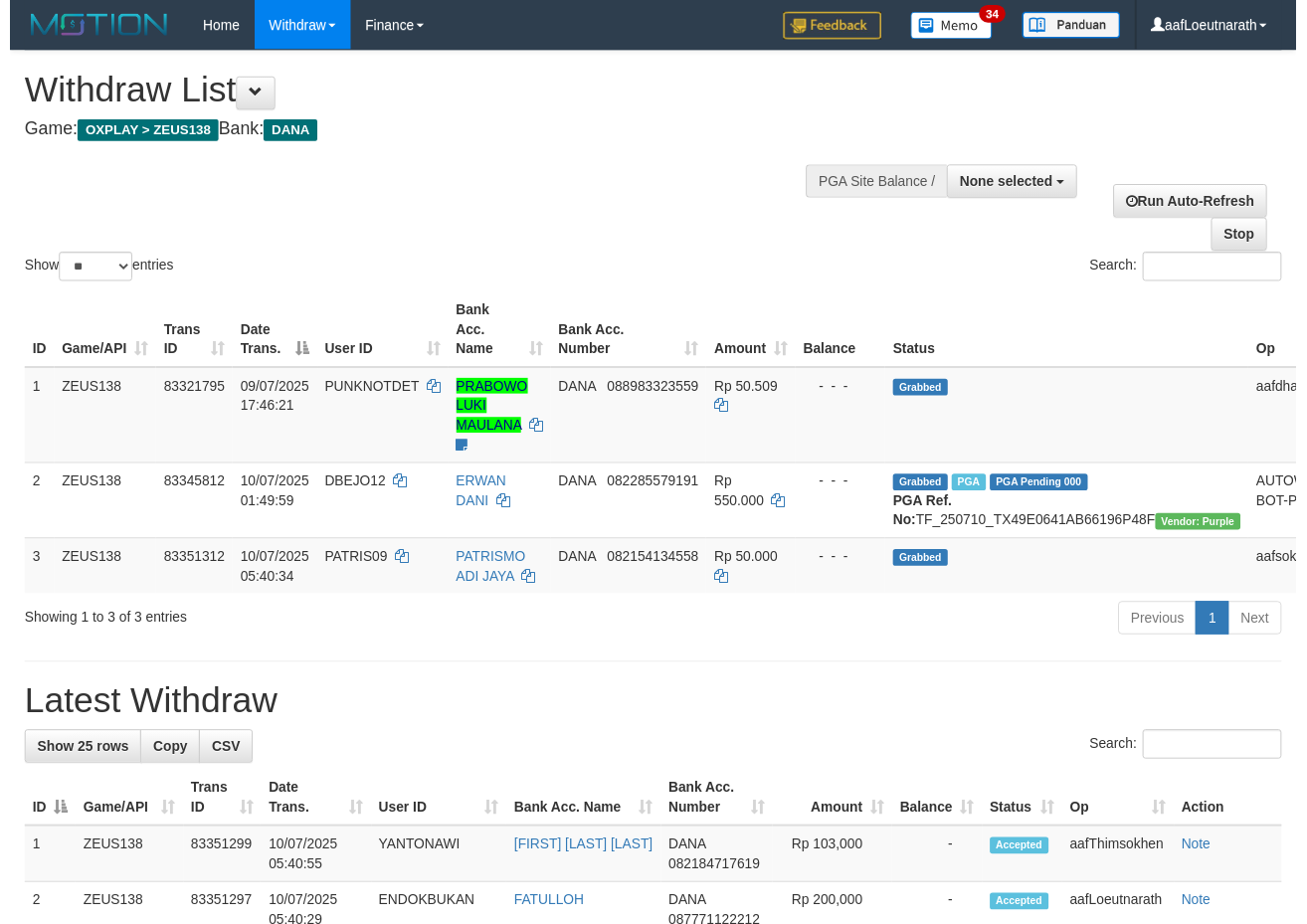scroll, scrollTop: 0, scrollLeft: 0, axis: both 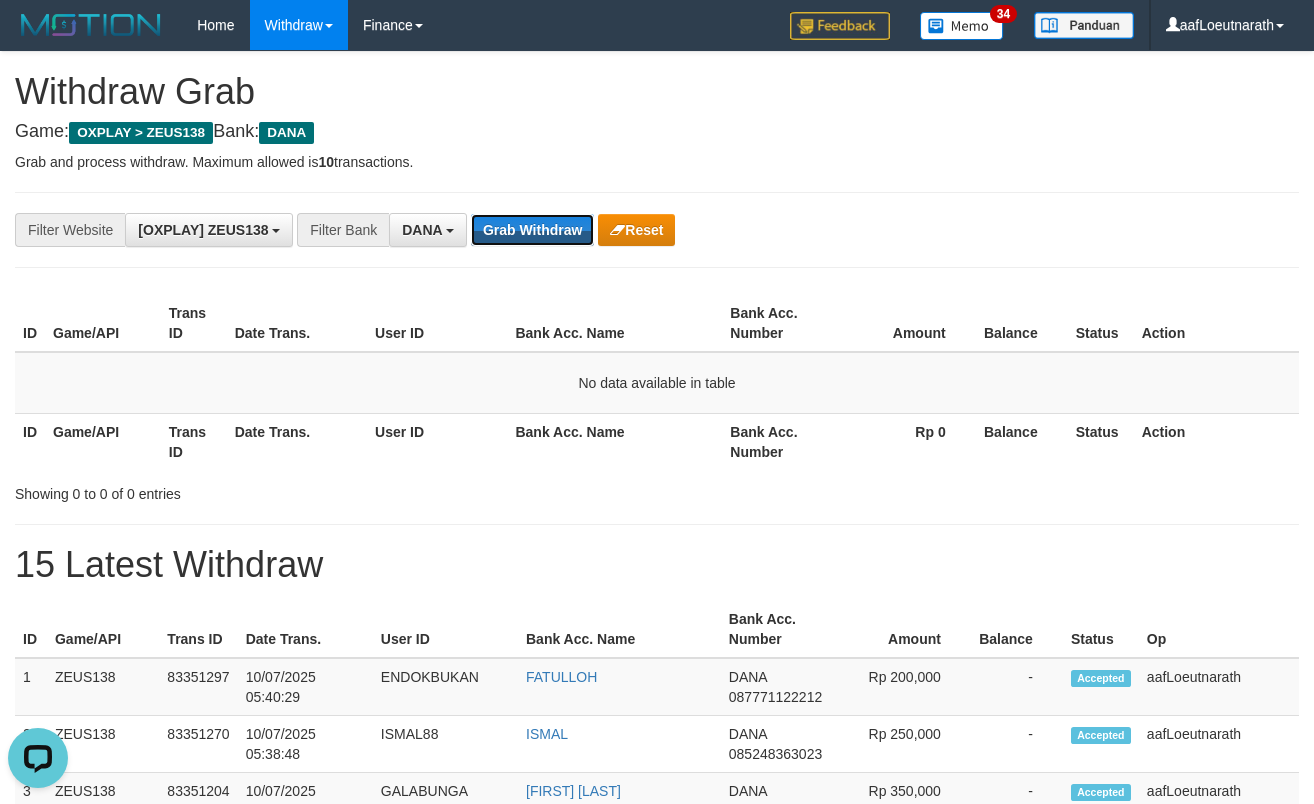 click on "Grab Withdraw" at bounding box center [532, 230] 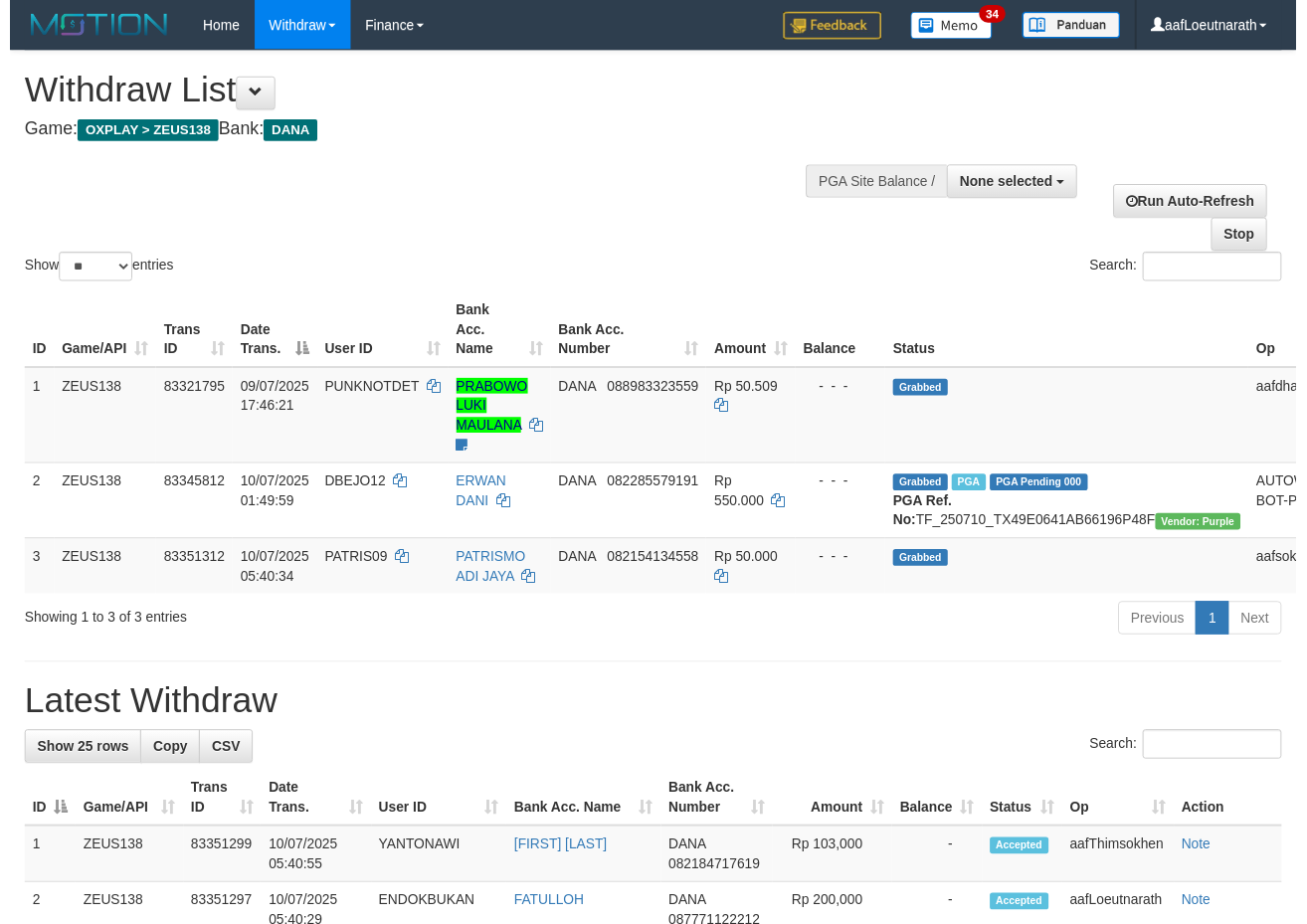 scroll, scrollTop: 0, scrollLeft: 0, axis: both 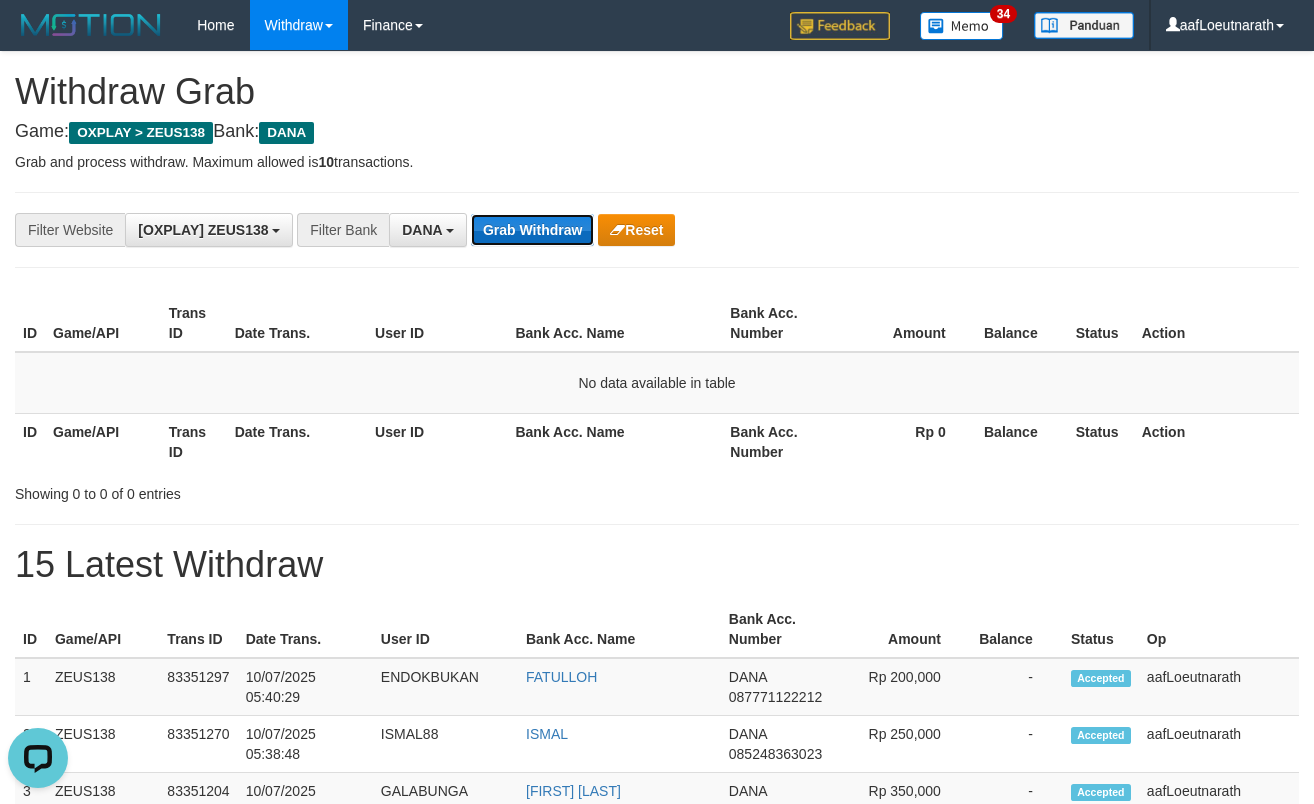 click on "Grab Withdraw" at bounding box center [532, 230] 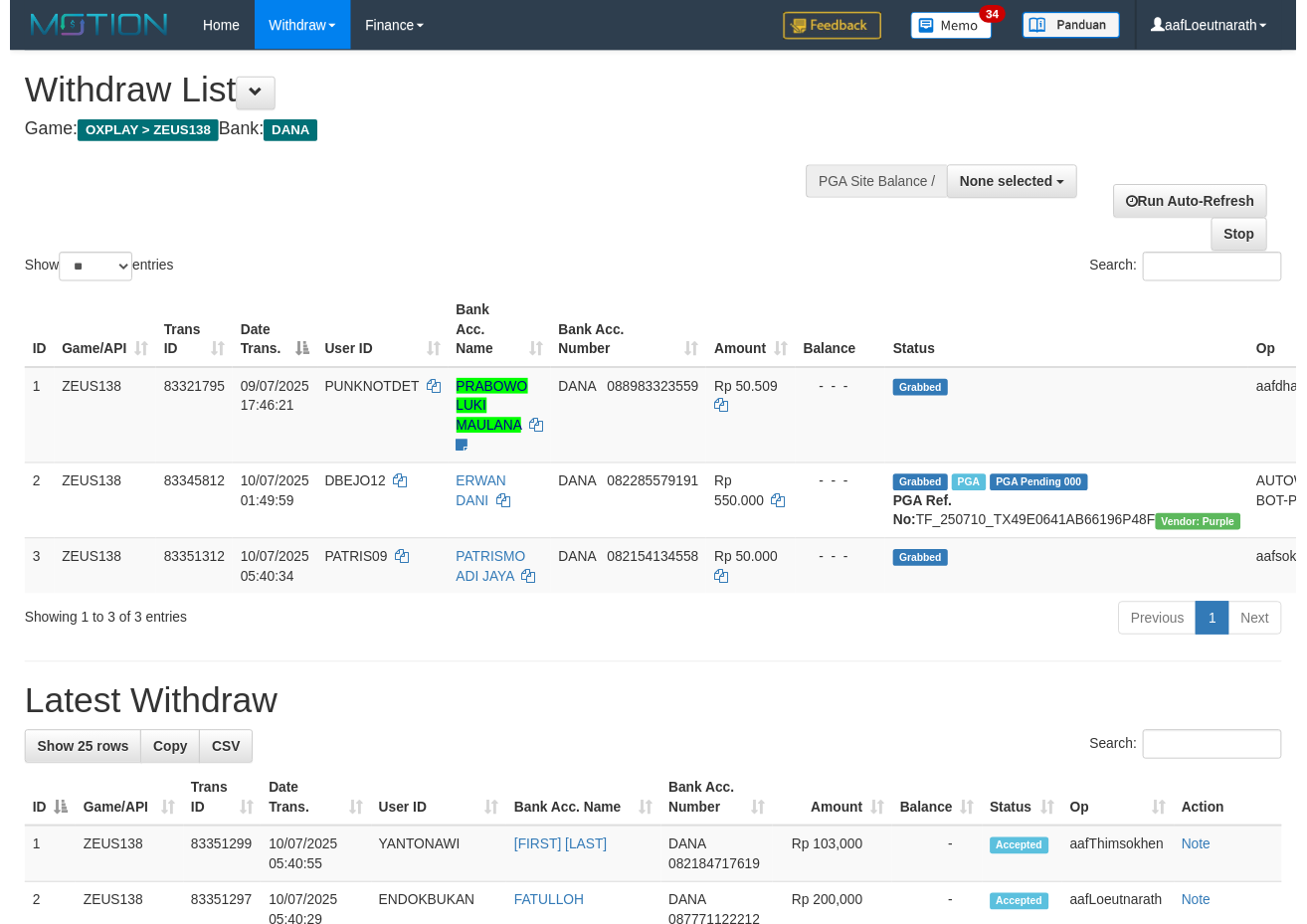scroll, scrollTop: 0, scrollLeft: 0, axis: both 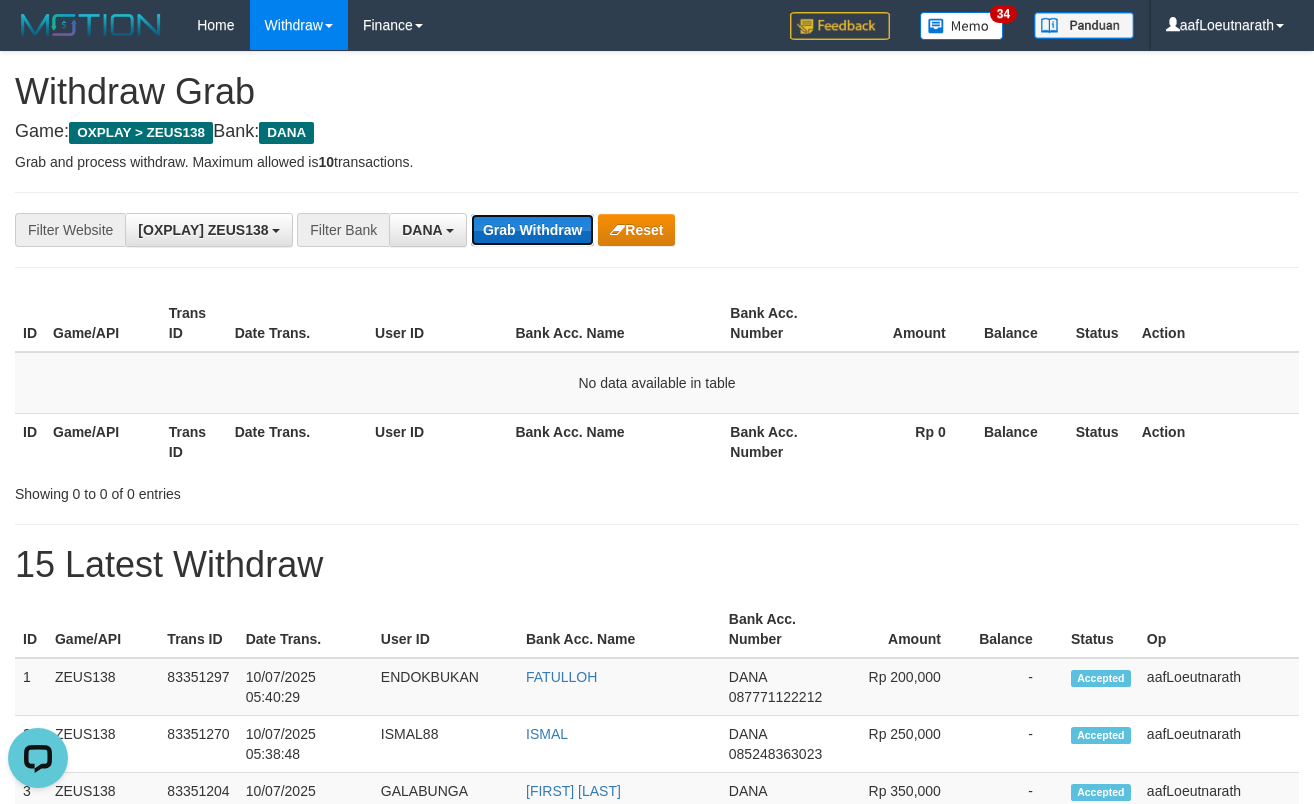 click on "Grab Withdraw" at bounding box center (532, 230) 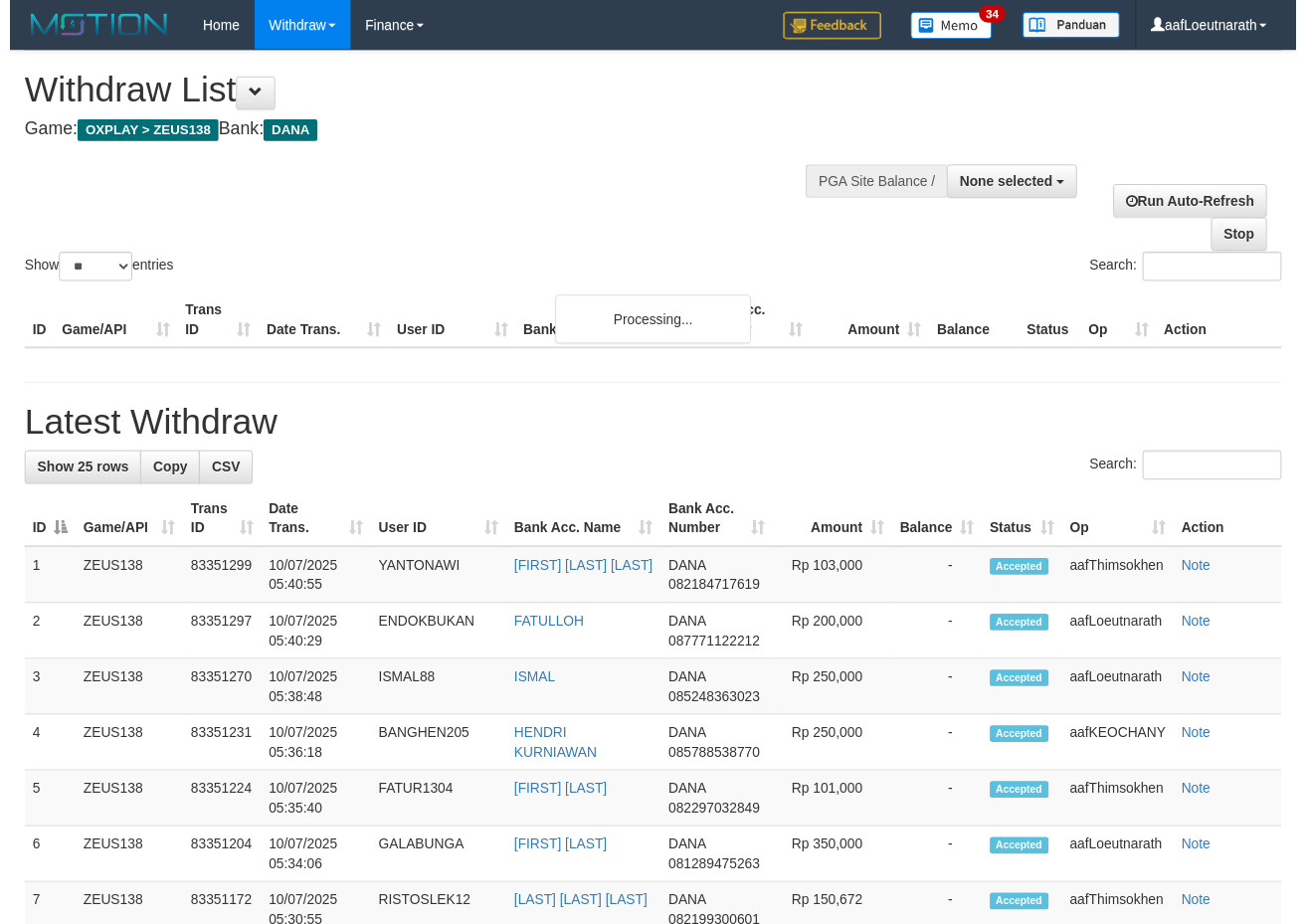 scroll, scrollTop: 0, scrollLeft: 0, axis: both 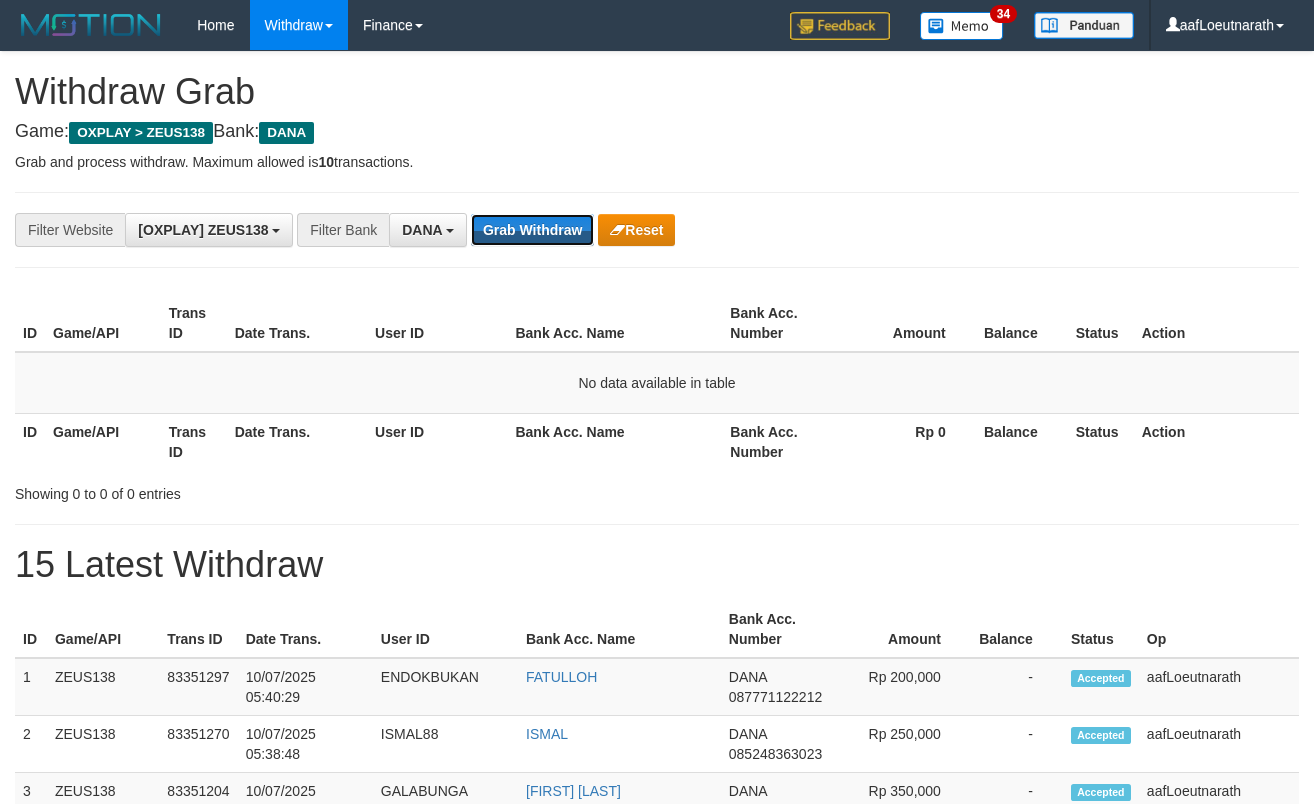 click on "Grab Withdraw" at bounding box center [532, 230] 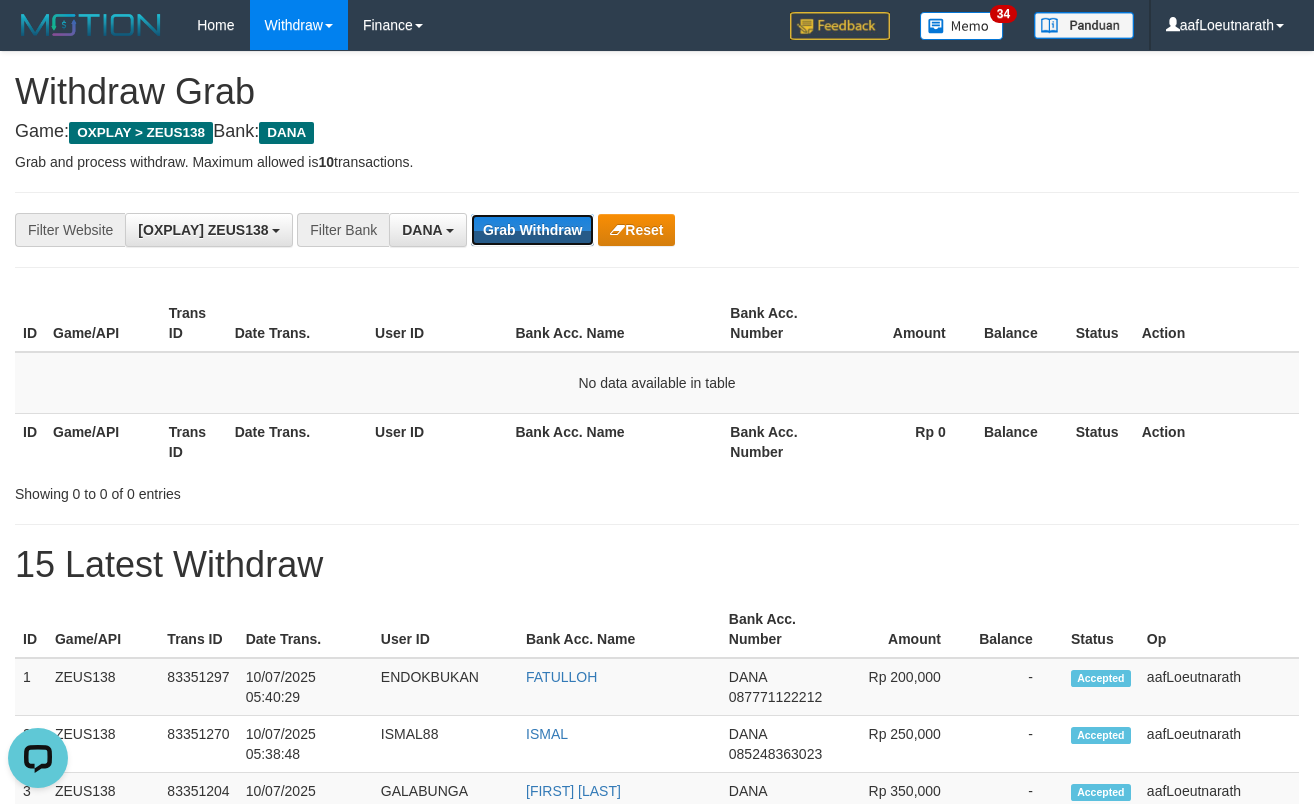 scroll, scrollTop: 0, scrollLeft: 0, axis: both 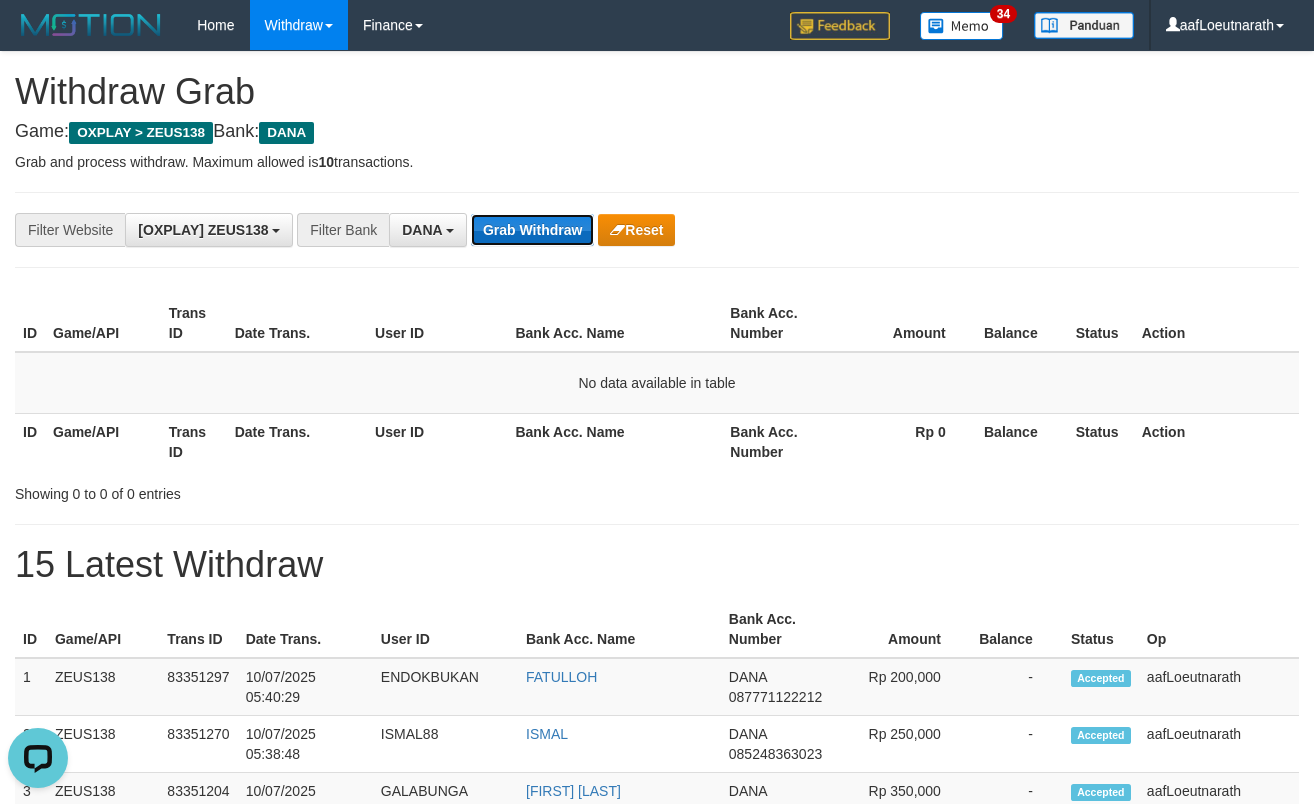 click on "Grab Withdraw" at bounding box center [532, 230] 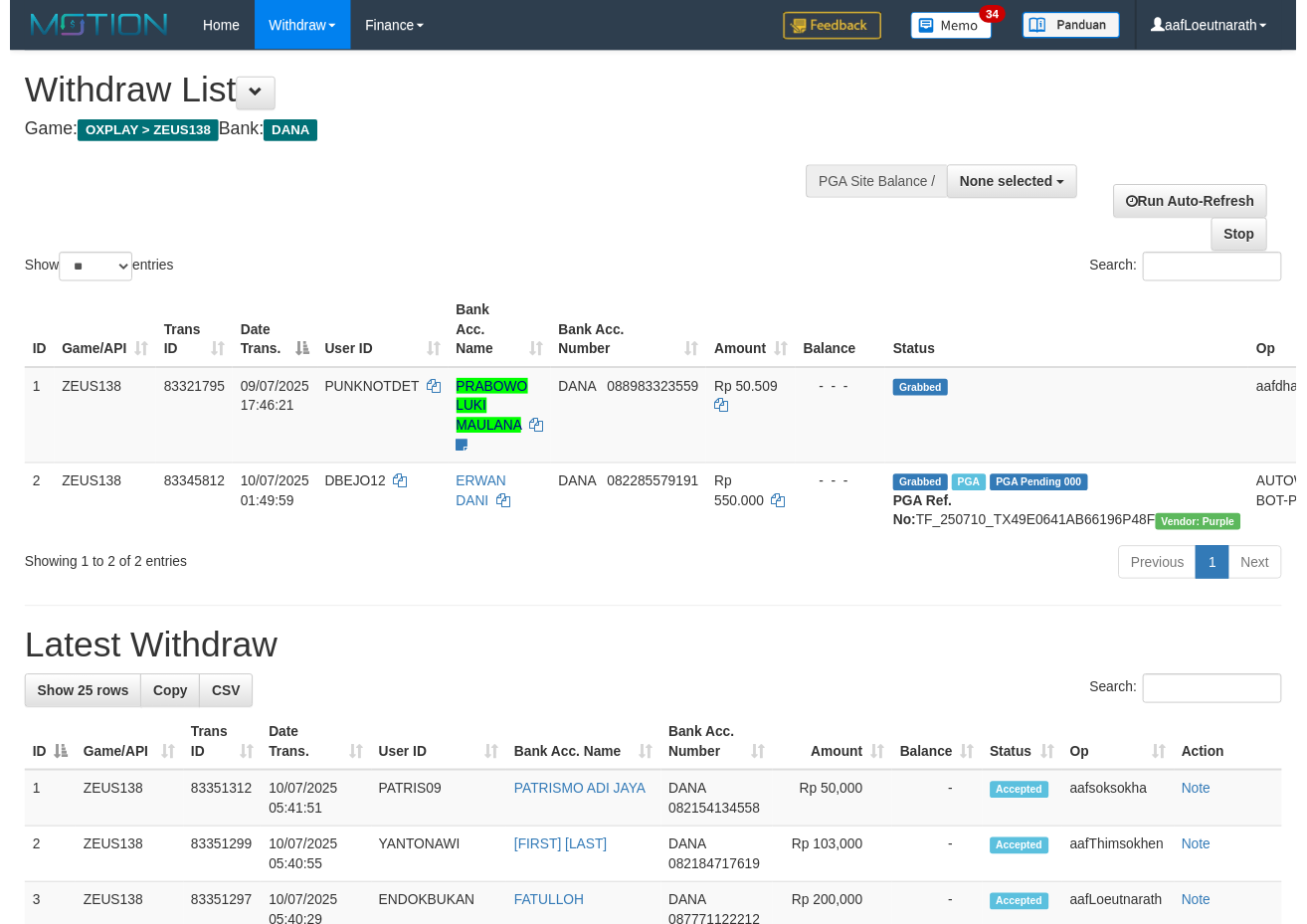 scroll, scrollTop: 0, scrollLeft: 0, axis: both 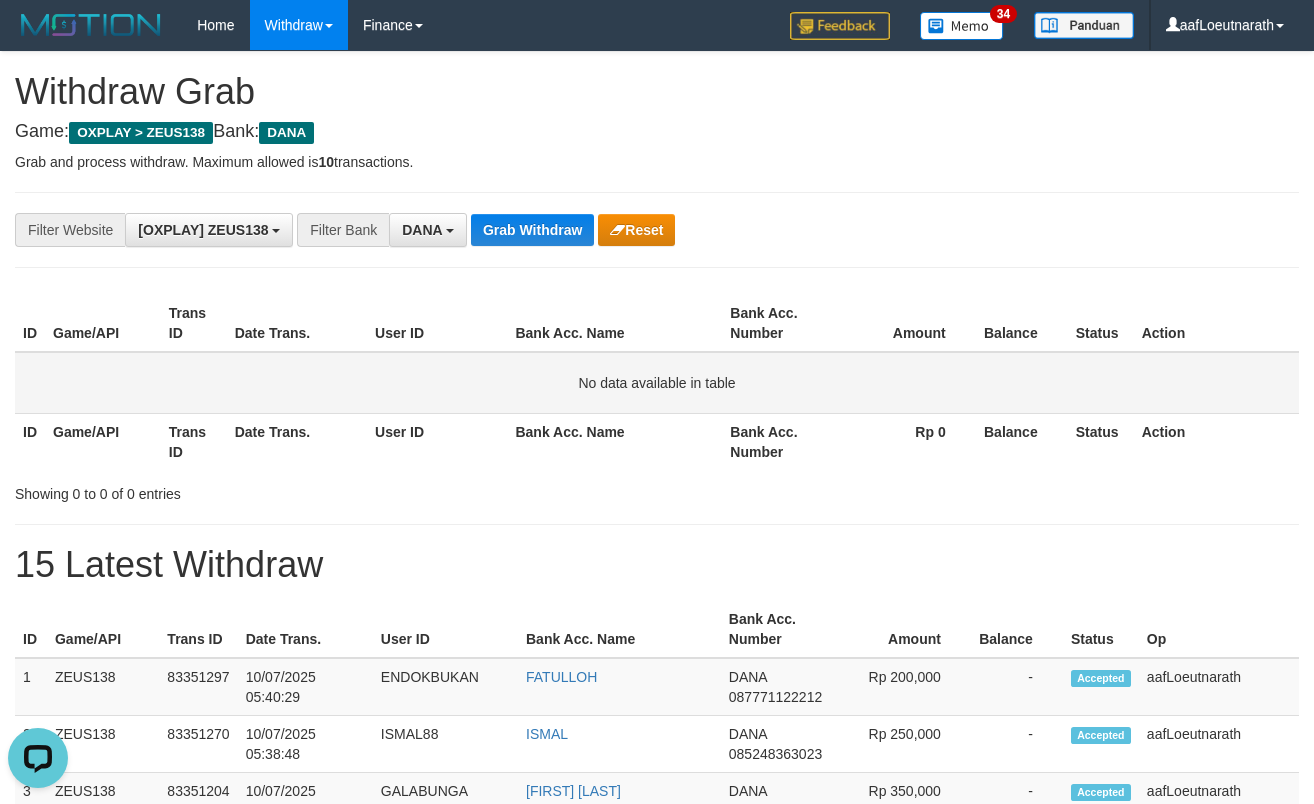 click on "No data available in table" at bounding box center (657, 383) 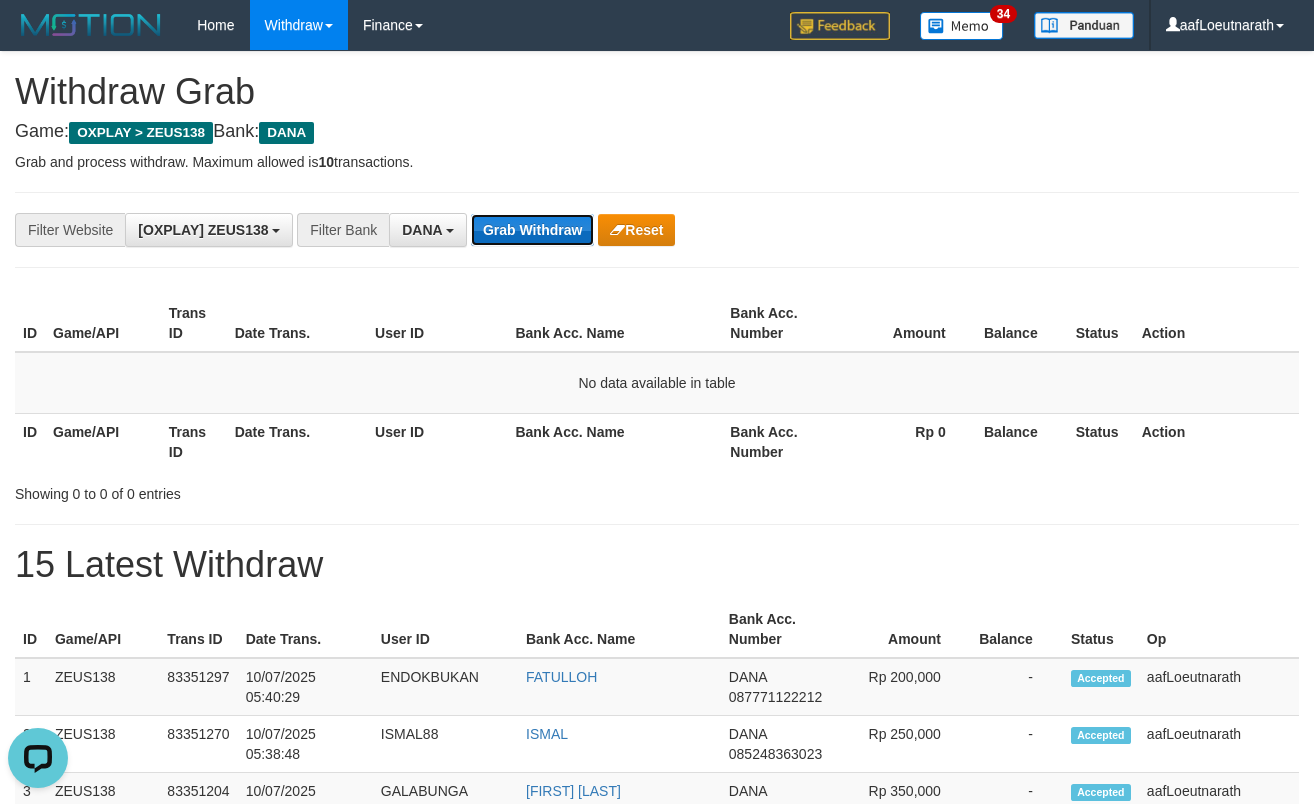 click on "Grab Withdraw" at bounding box center [532, 230] 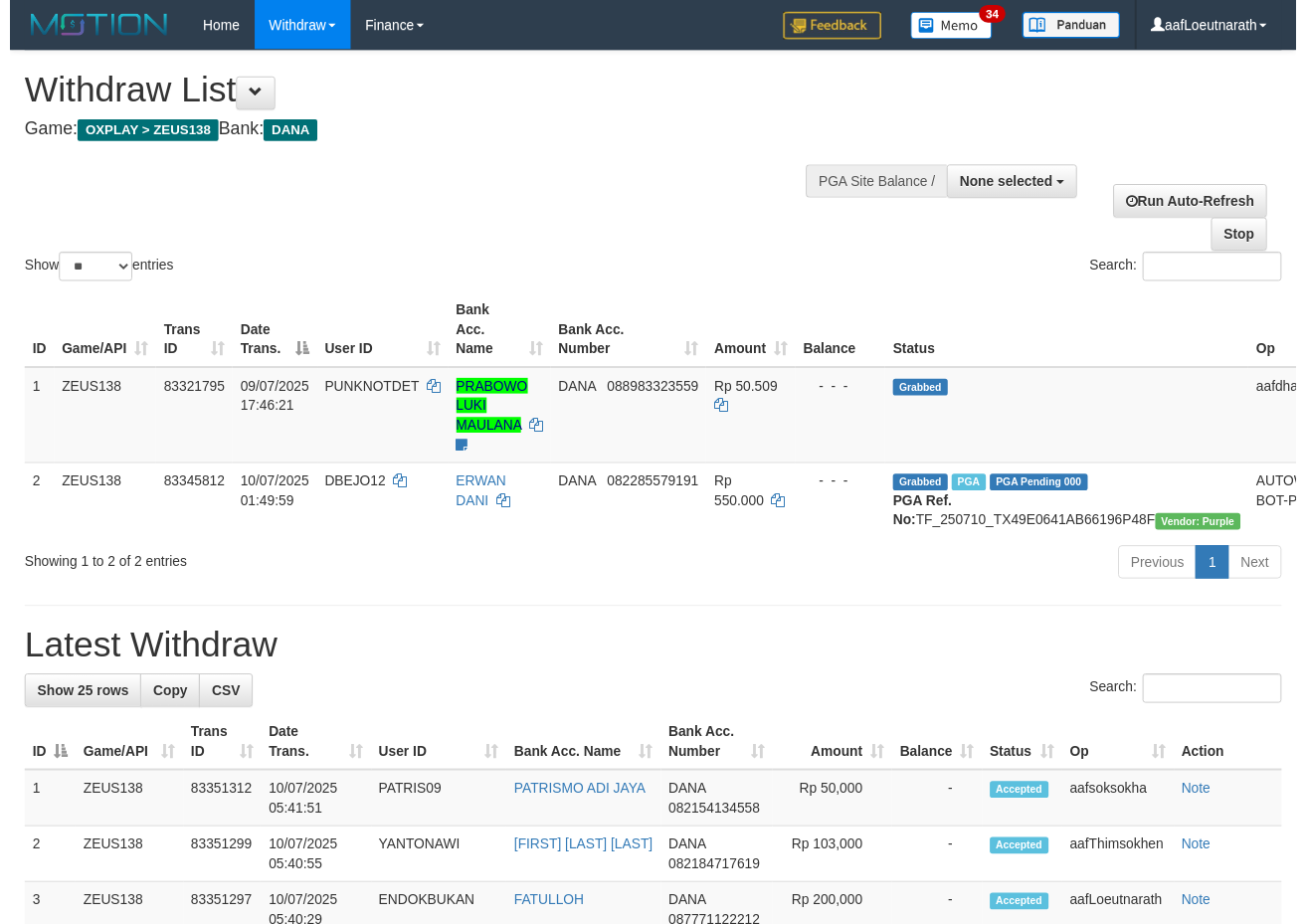 scroll, scrollTop: 0, scrollLeft: 0, axis: both 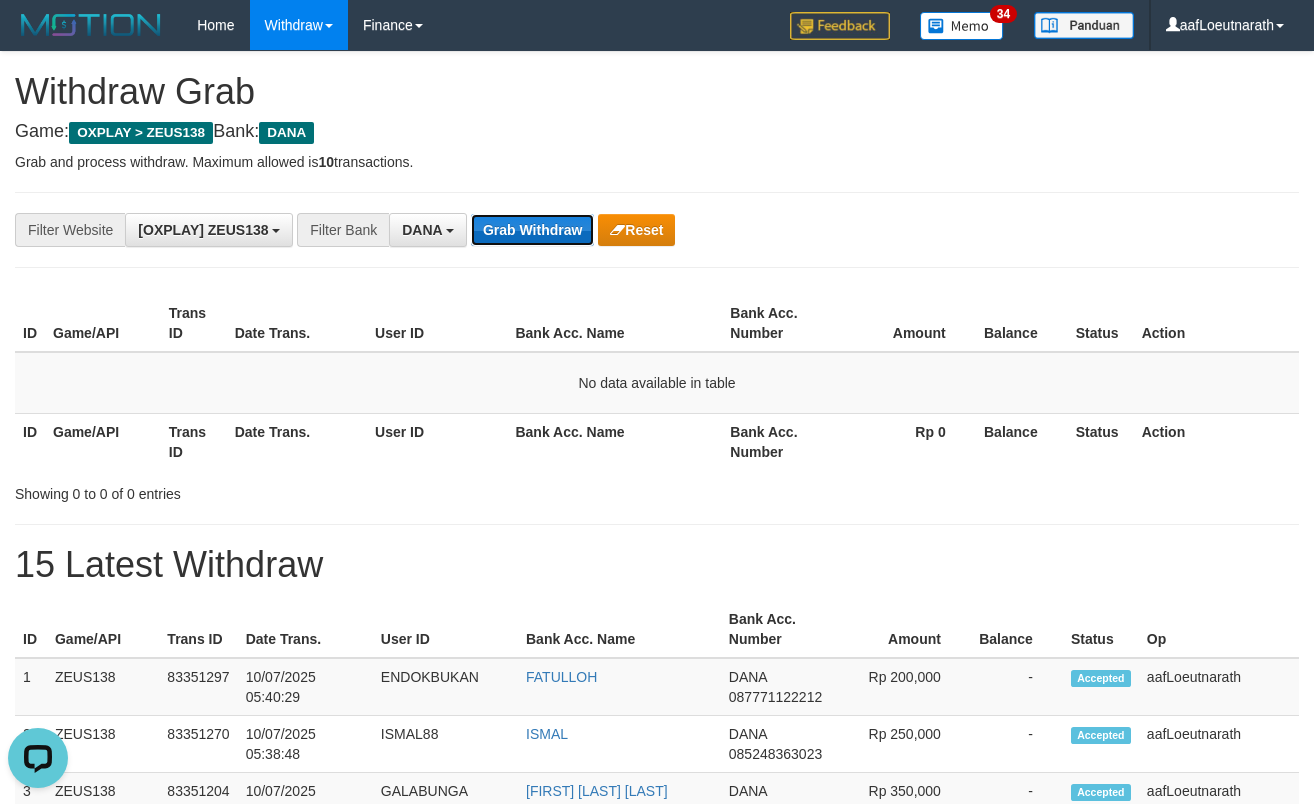 click on "Grab Withdraw" at bounding box center (532, 230) 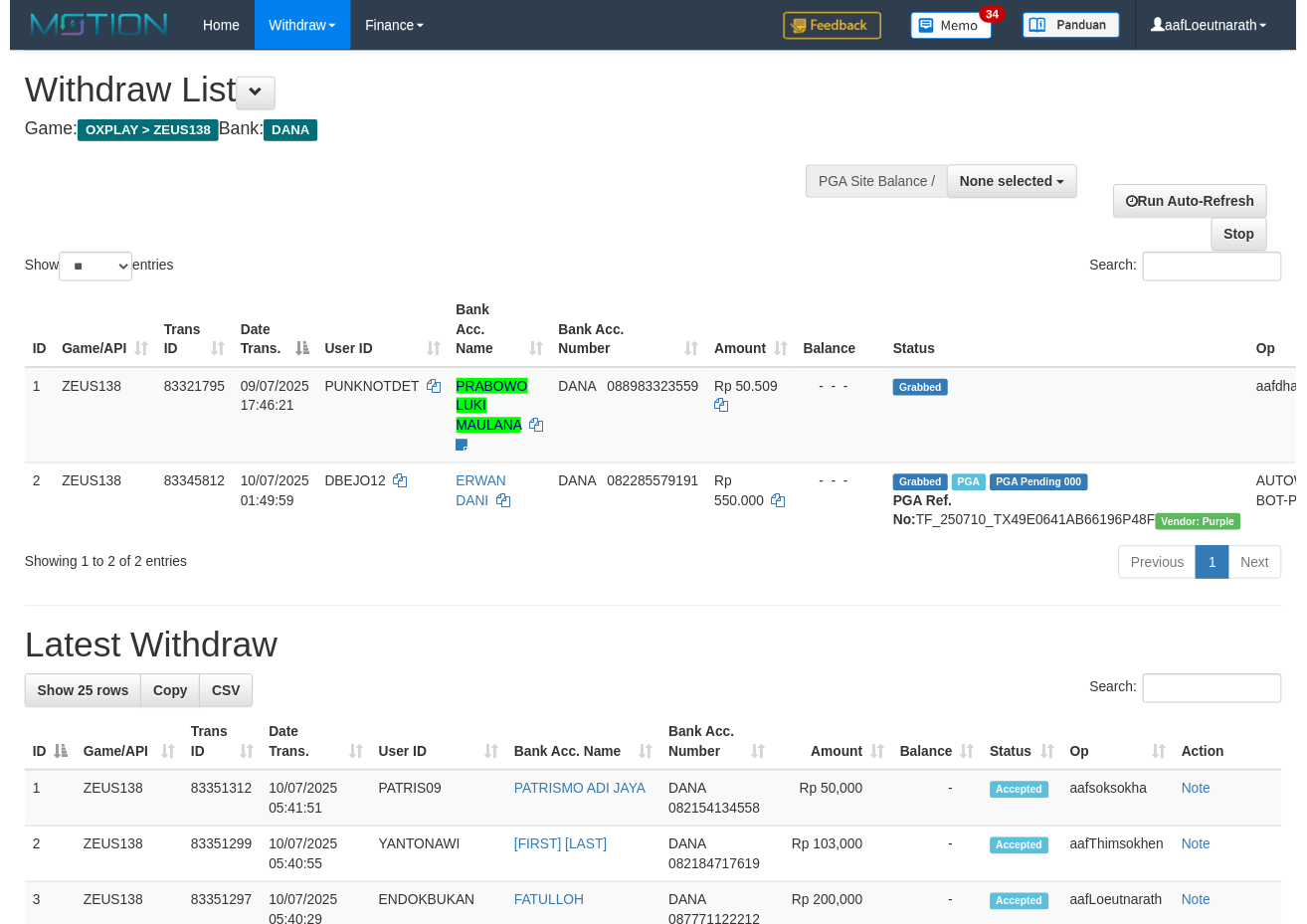 scroll, scrollTop: 0, scrollLeft: 0, axis: both 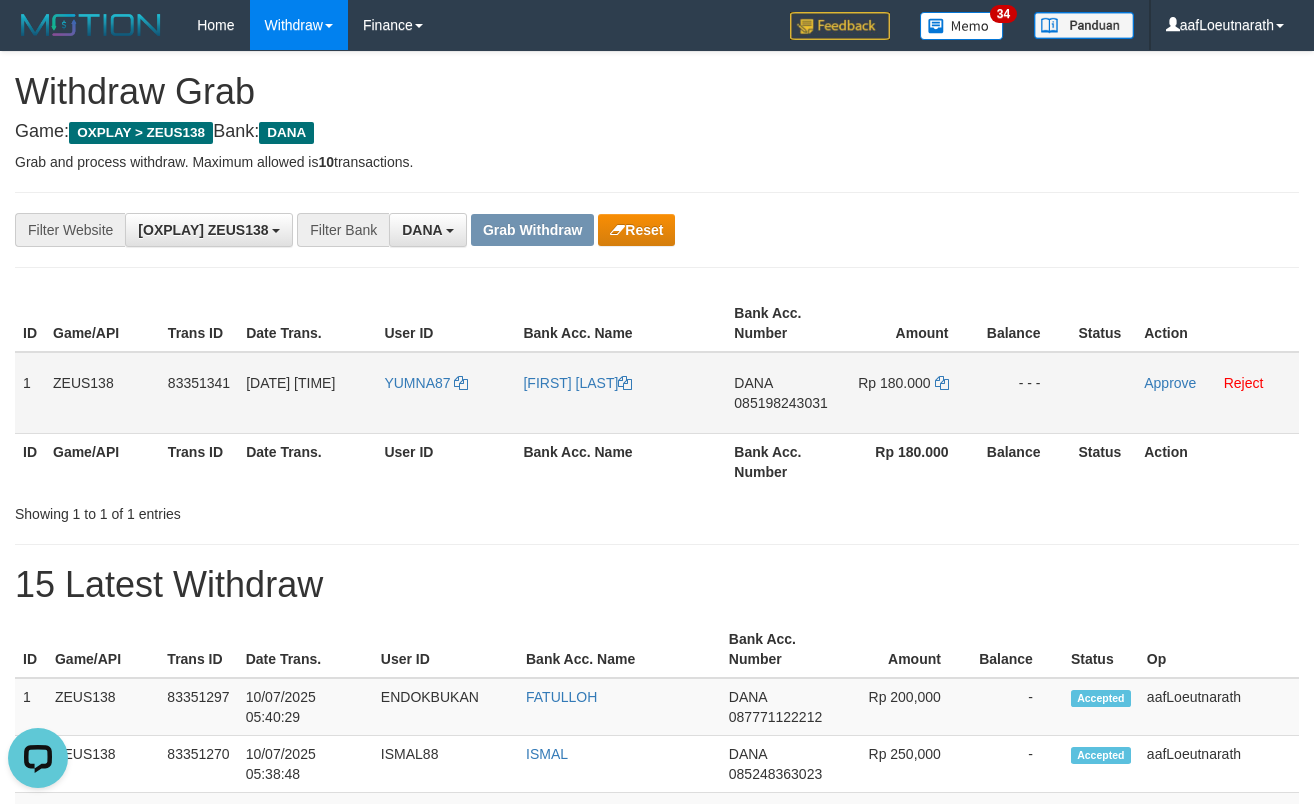 click on "YUMNA87" at bounding box center (445, 393) 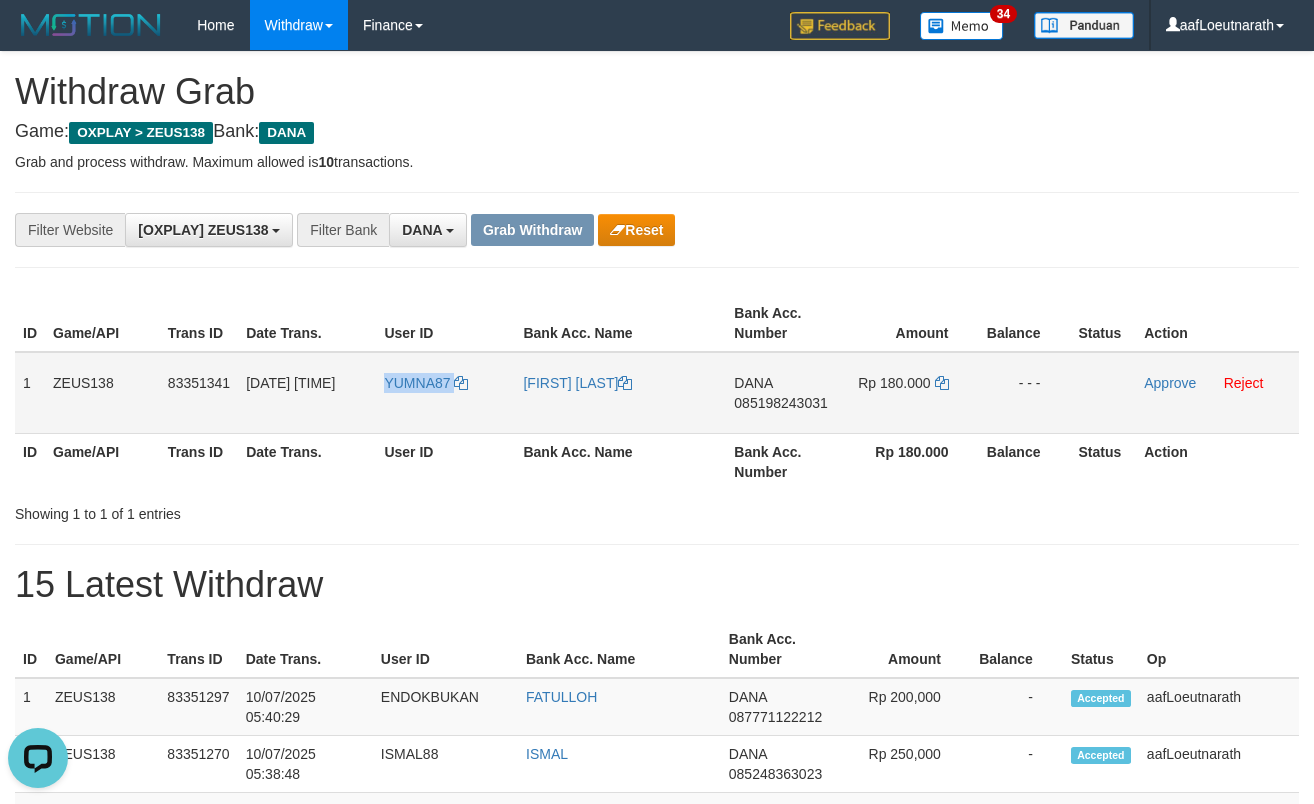 click on "YUMNA87" at bounding box center (445, 393) 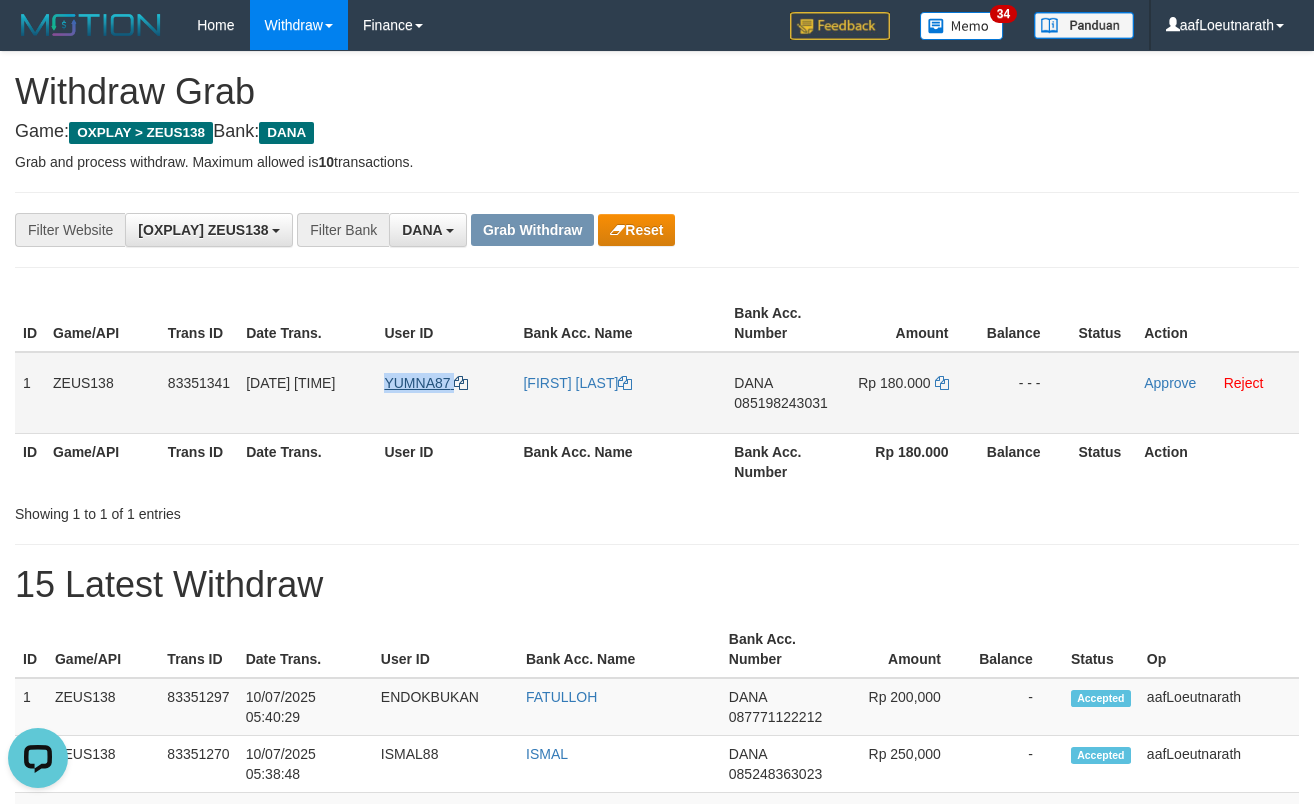 copy on "YUMNA87" 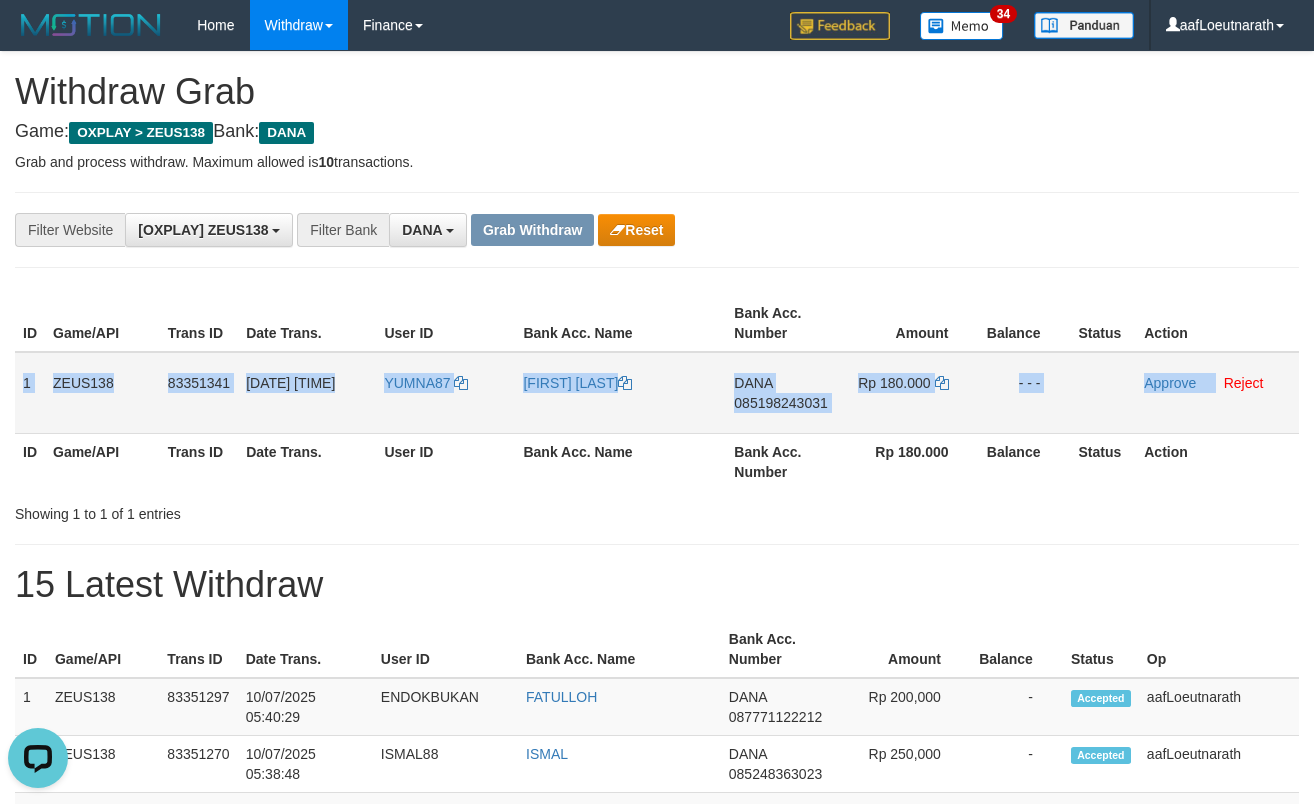 copy on "1
ZEUS138
83351341
10/07/2025 05:42:56
YUMNA87
DAVID TRIWANTO
DANA
[PHONE]
Rp 180.000
- - -
Approve" 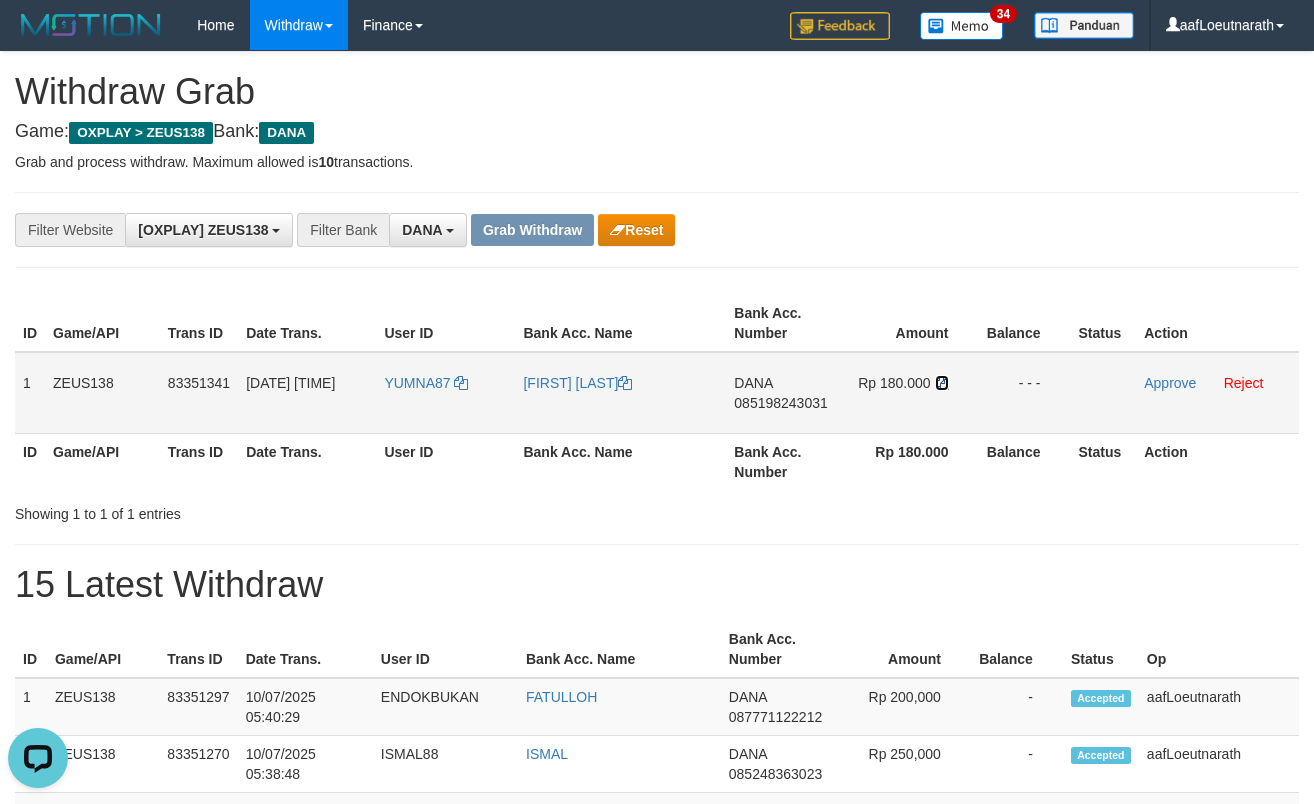 click at bounding box center [625, 383] 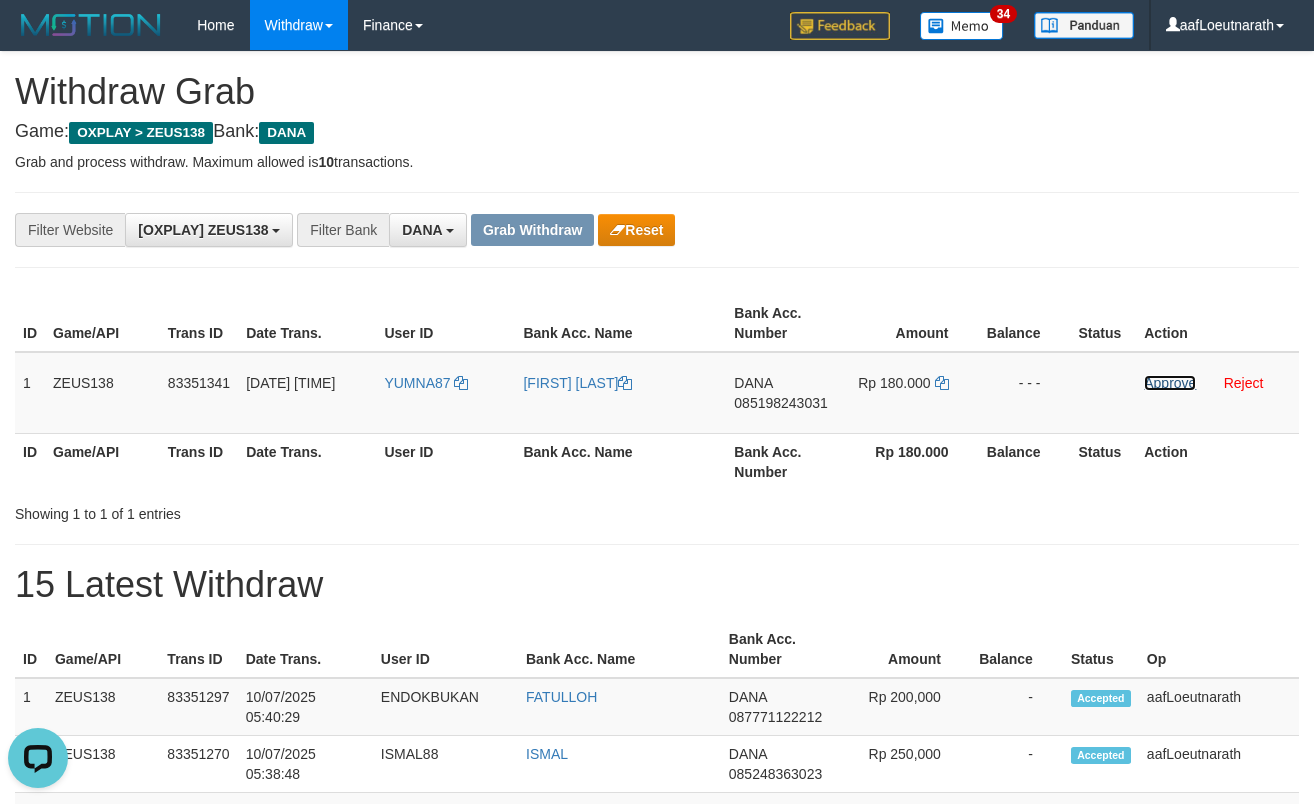 drag, startPoint x: 1160, startPoint y: 384, endPoint x: 745, endPoint y: 240, distance: 439.27325 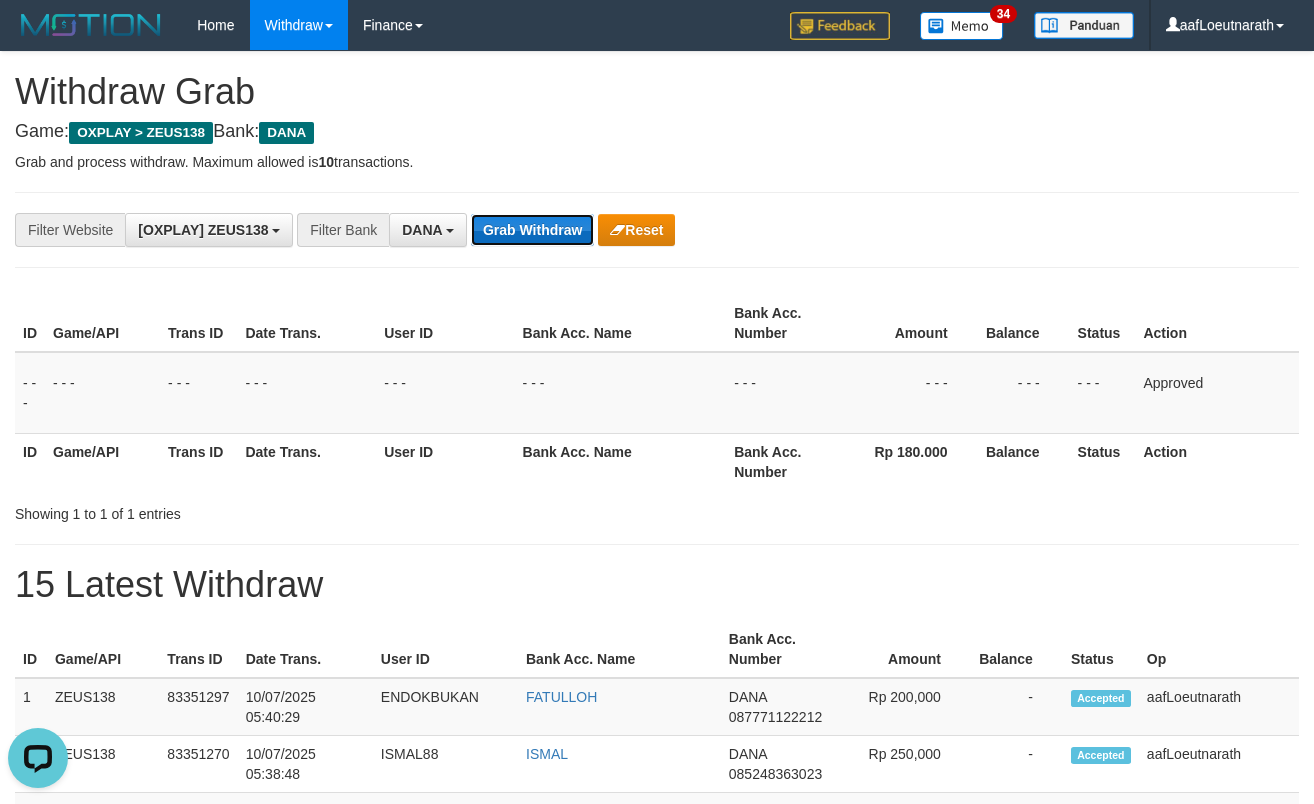click on "Grab Withdraw" at bounding box center (532, 230) 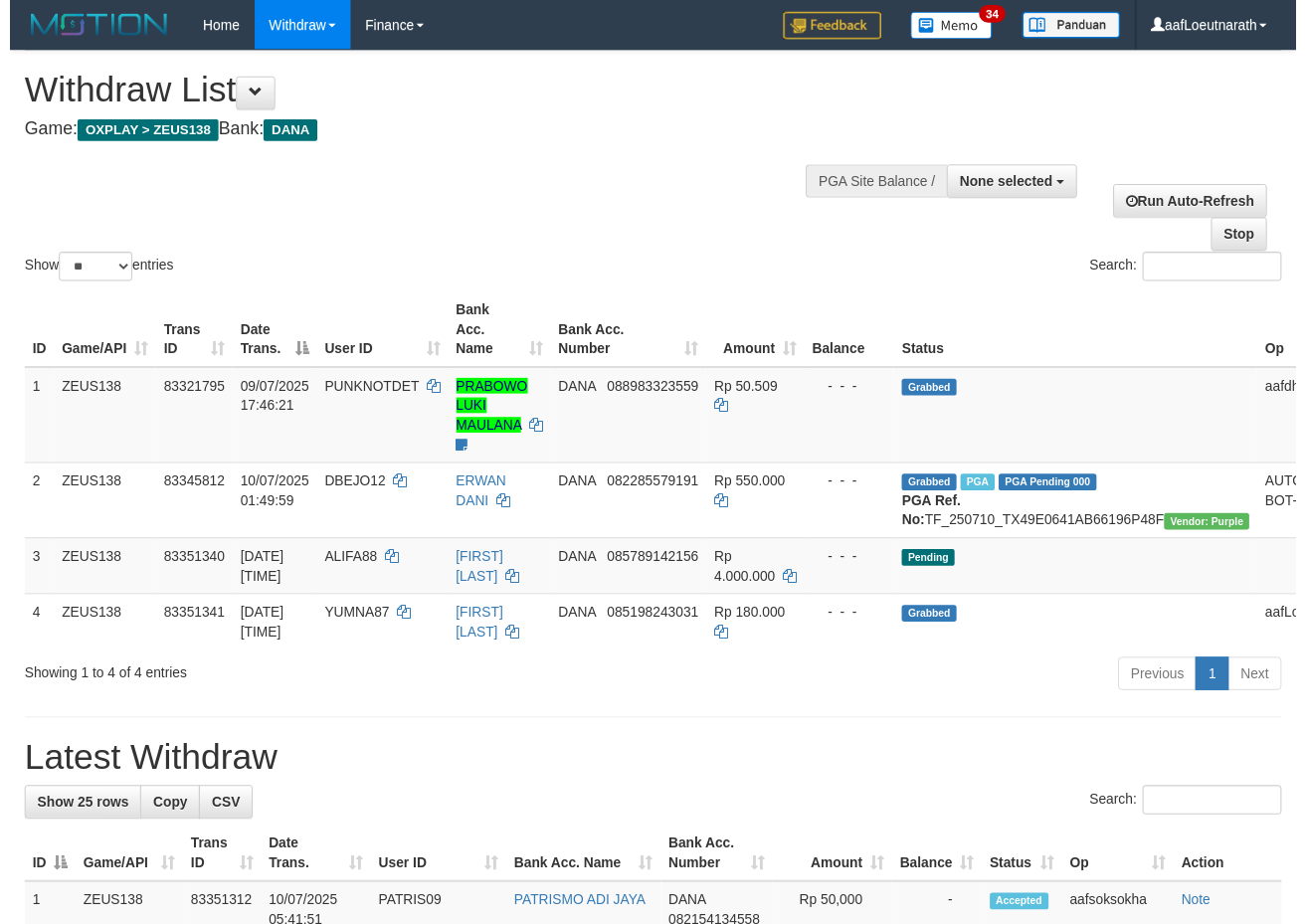 scroll, scrollTop: 0, scrollLeft: 0, axis: both 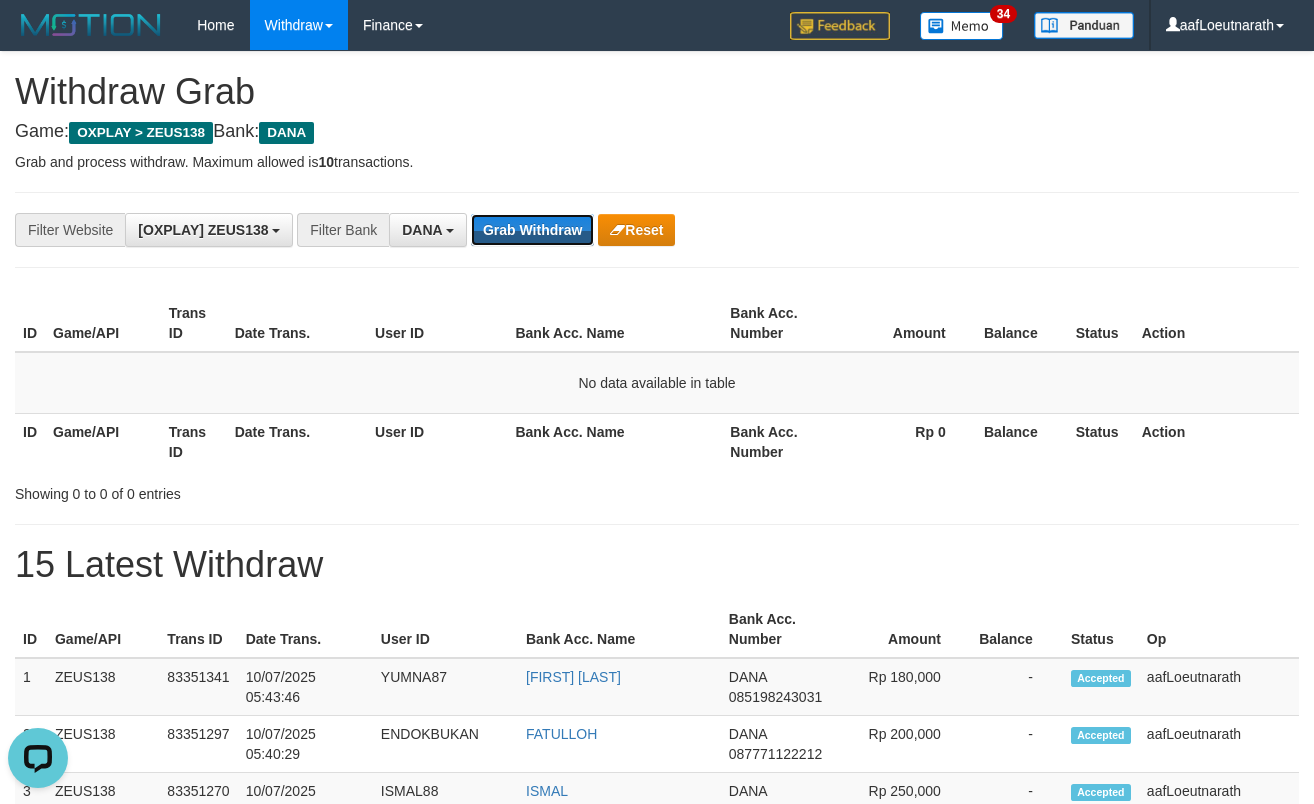 click on "Grab Withdraw" at bounding box center [532, 230] 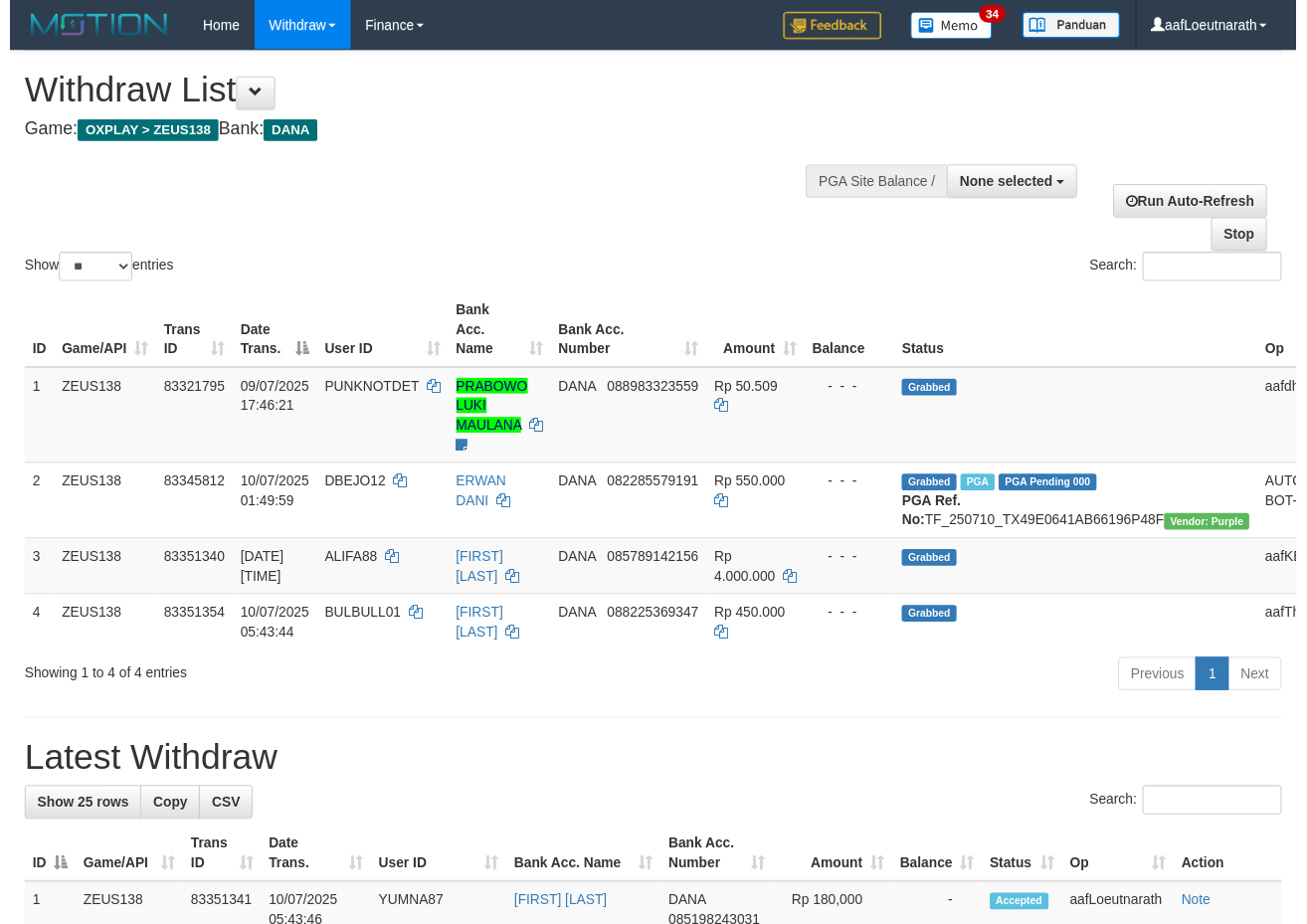 scroll, scrollTop: 0, scrollLeft: 0, axis: both 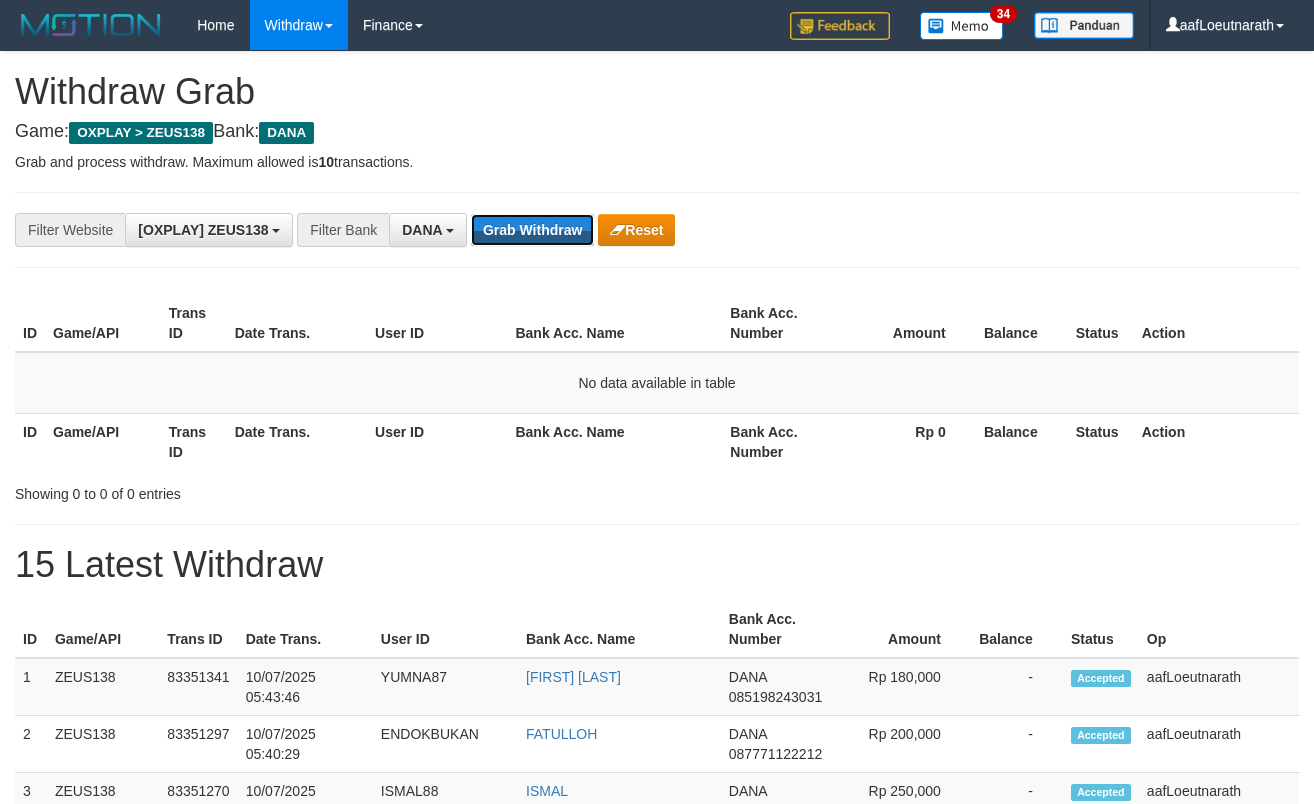 click on "Grab Withdraw" at bounding box center (532, 230) 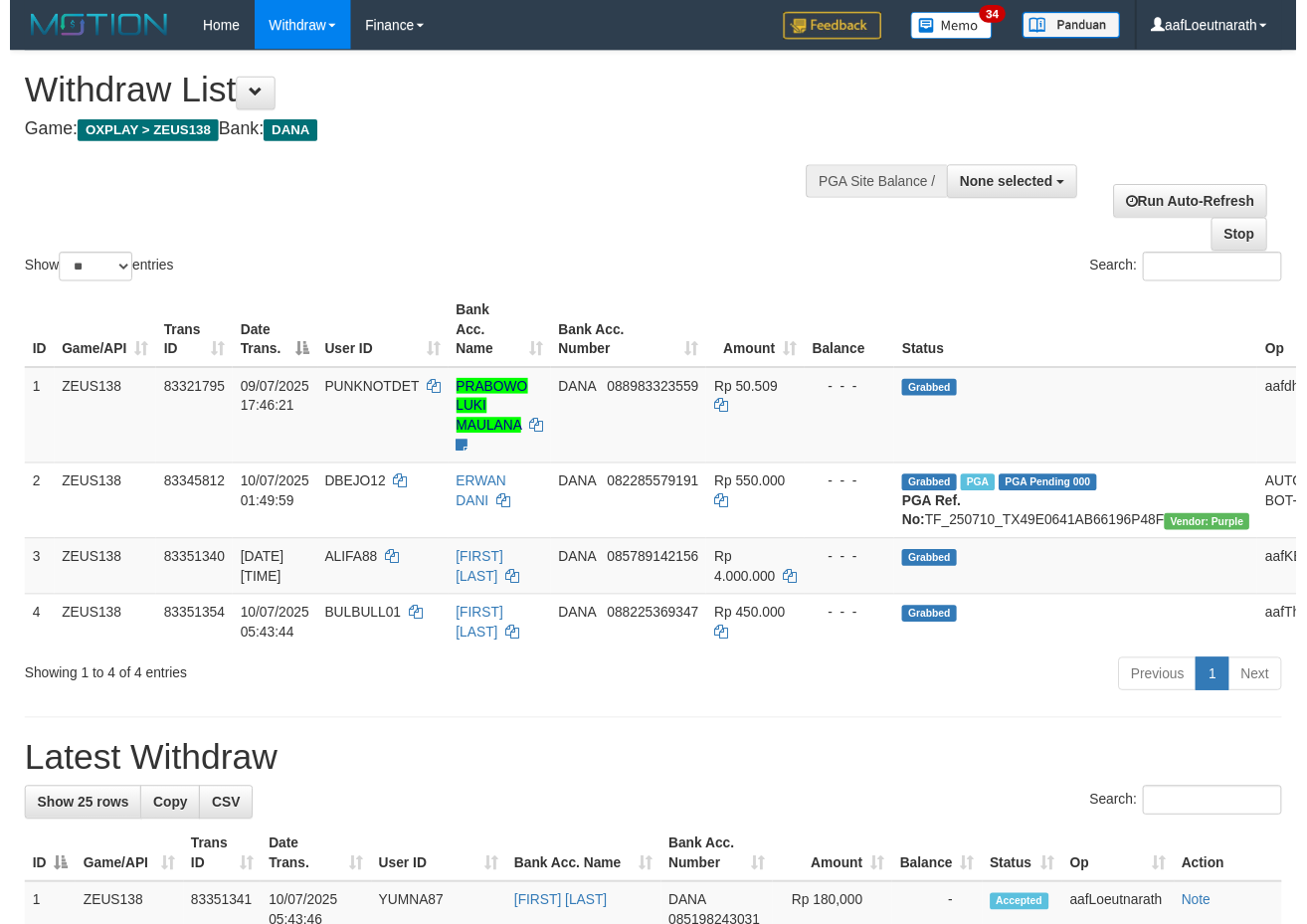 scroll, scrollTop: 0, scrollLeft: 0, axis: both 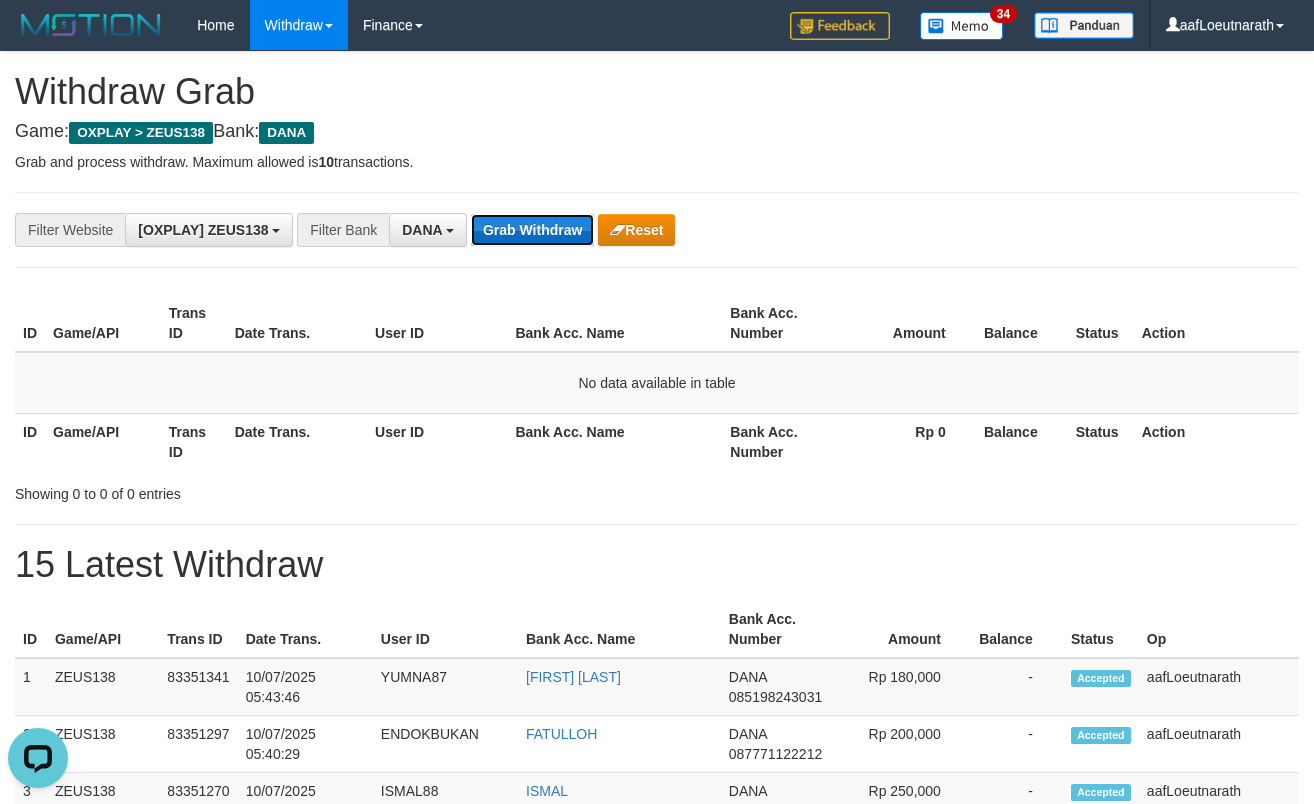click on "Grab Withdraw" at bounding box center (532, 230) 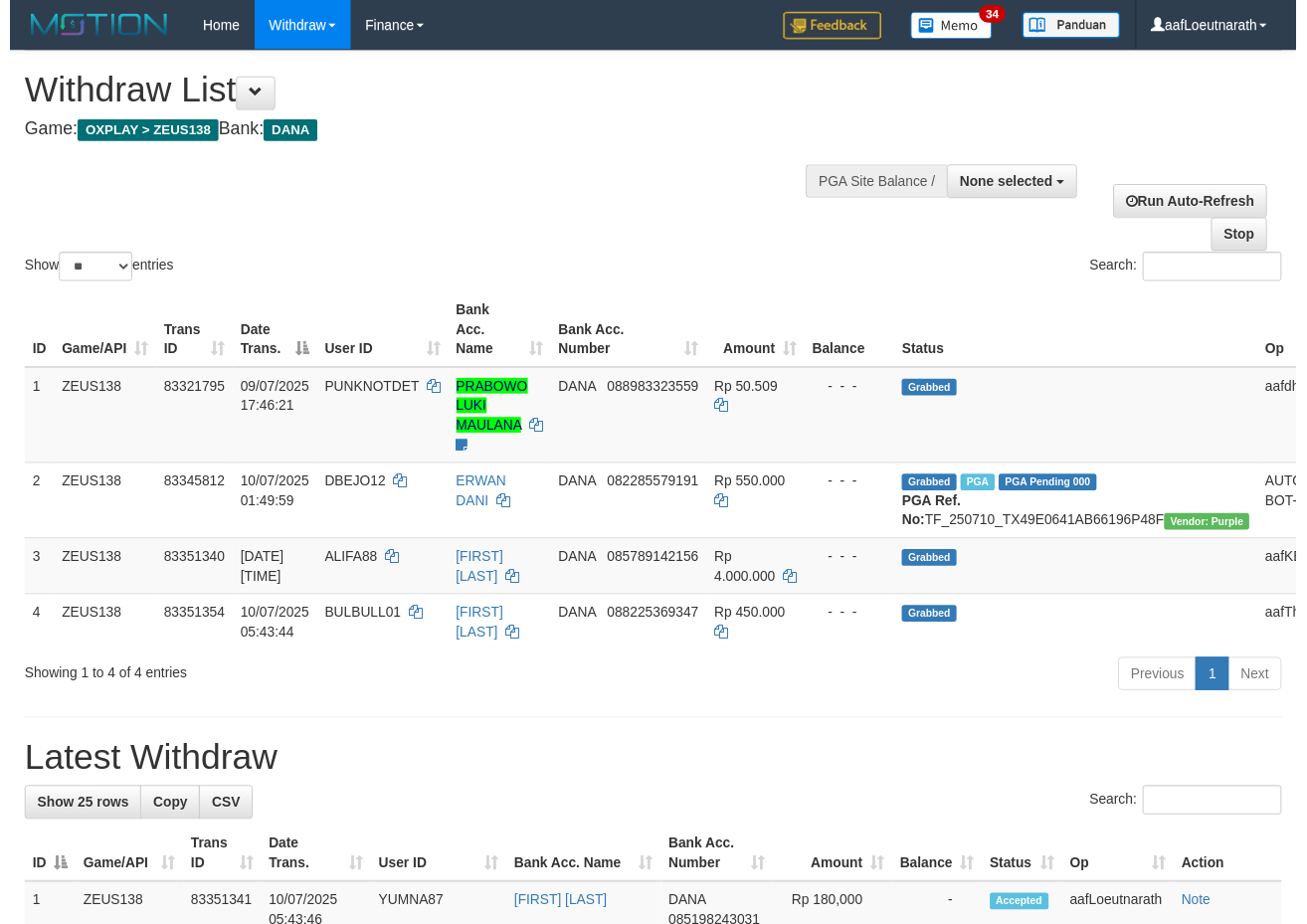scroll, scrollTop: 0, scrollLeft: 0, axis: both 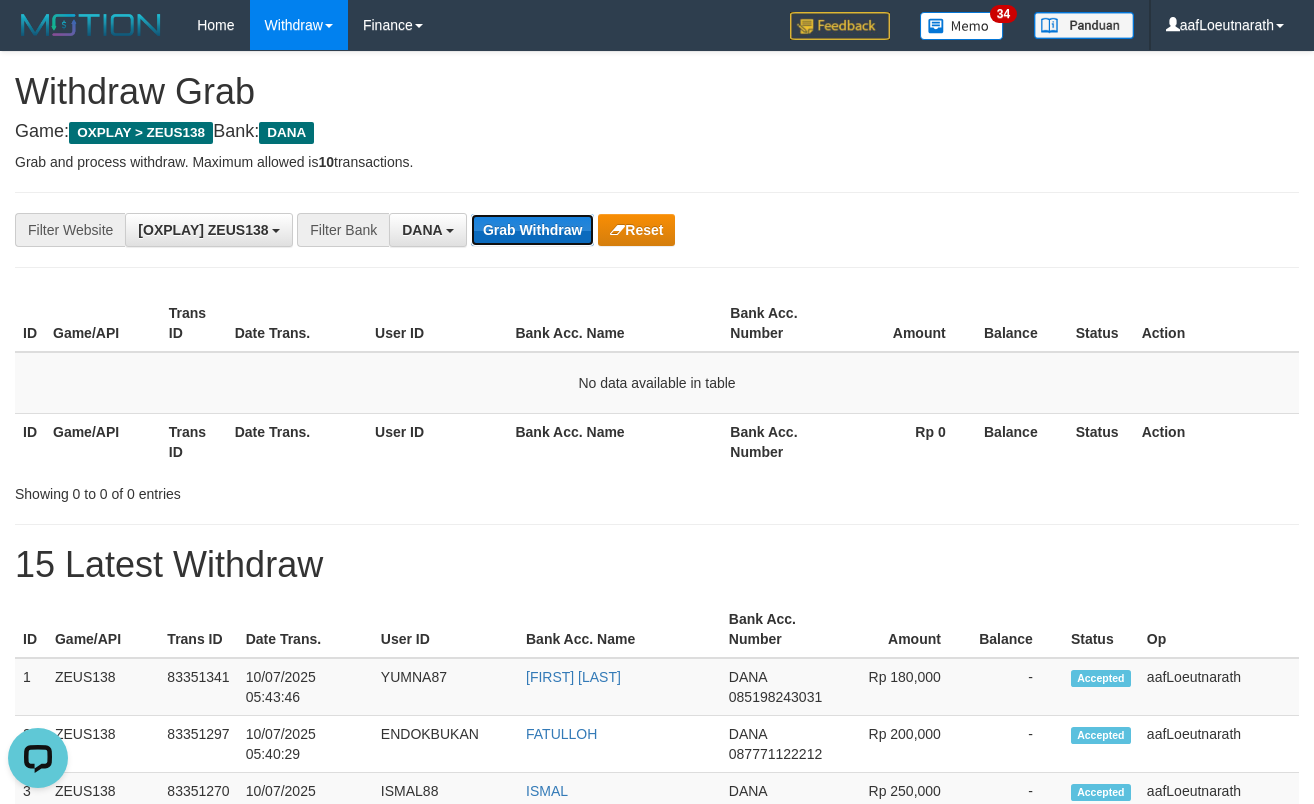 click on "Grab Withdraw" at bounding box center [532, 230] 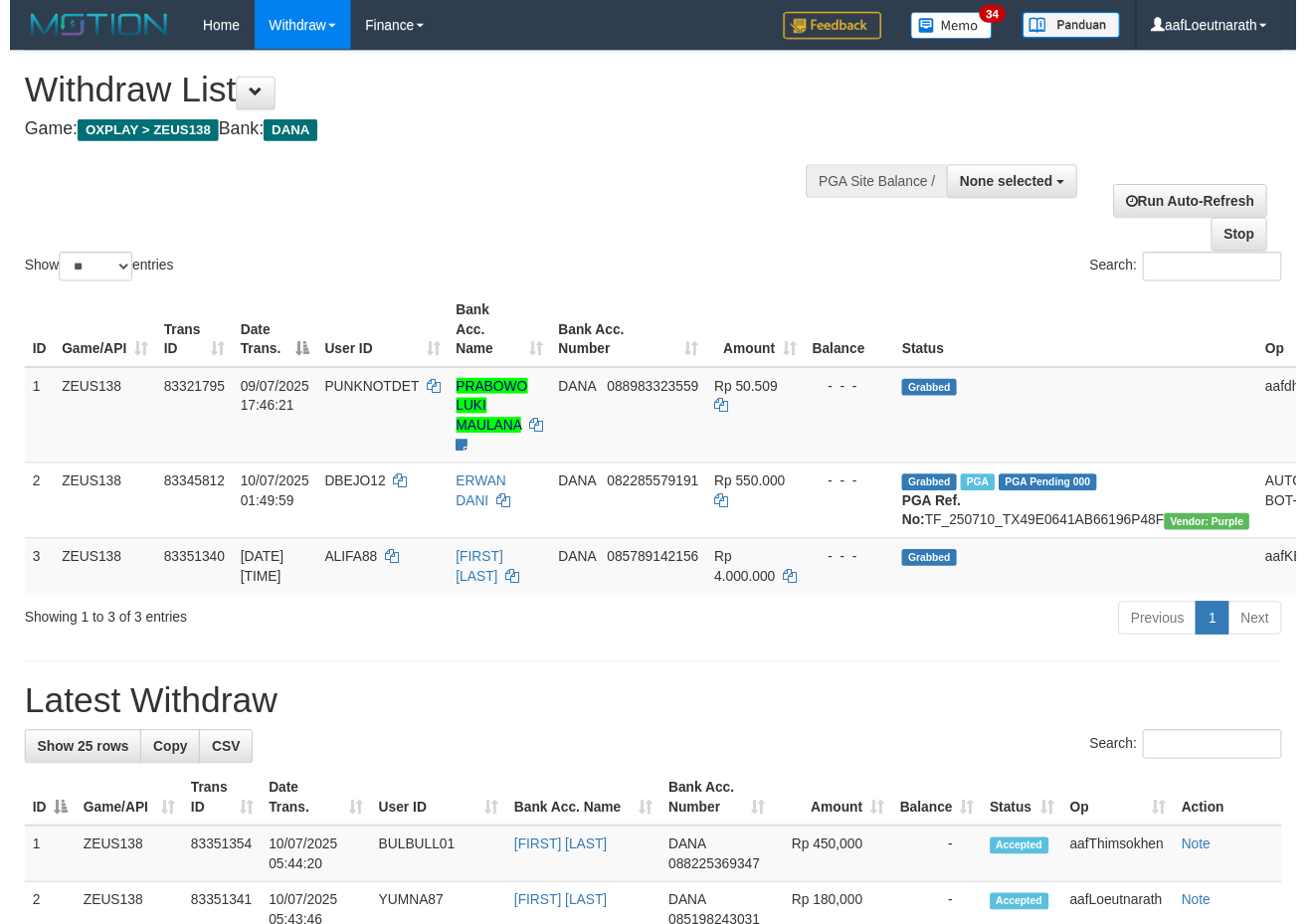 scroll, scrollTop: 0, scrollLeft: 0, axis: both 